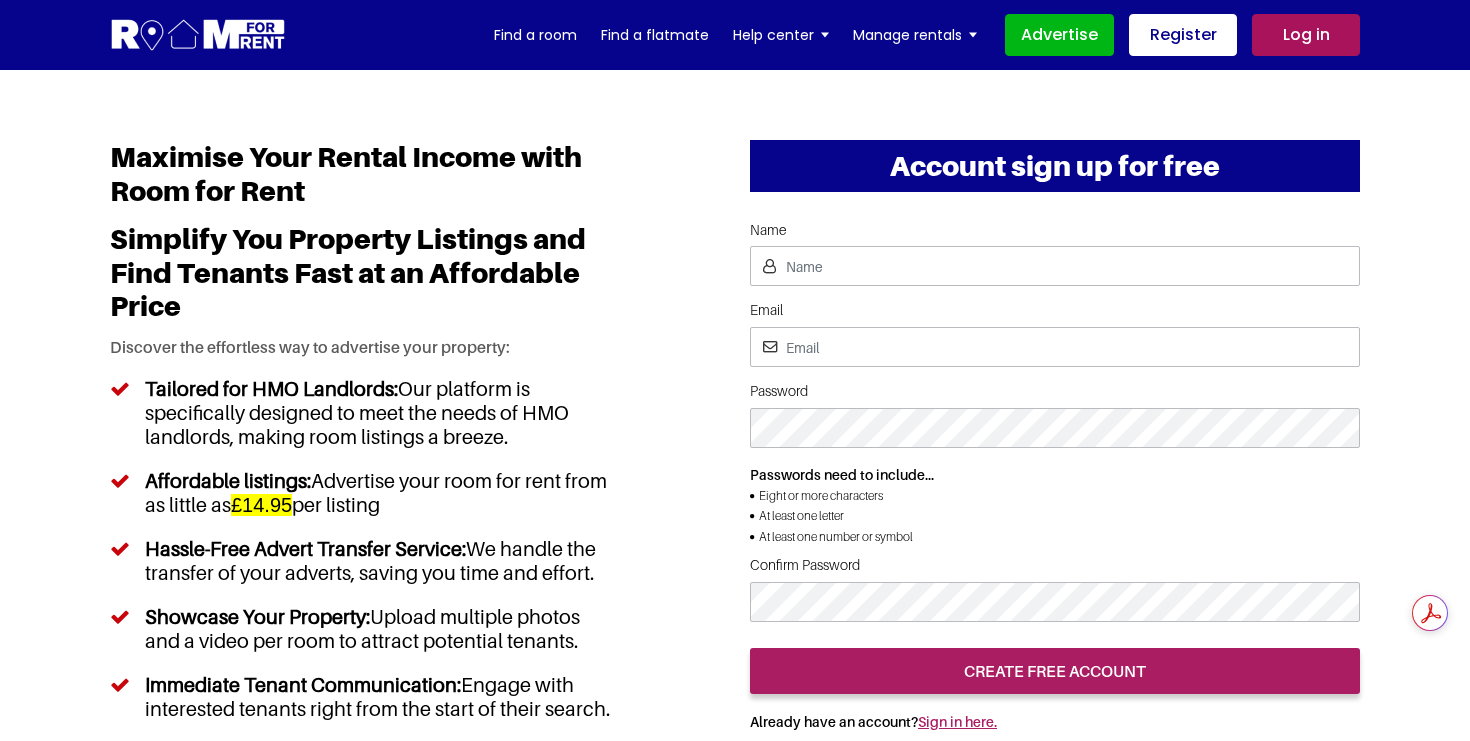 scroll, scrollTop: 0, scrollLeft: 0, axis: both 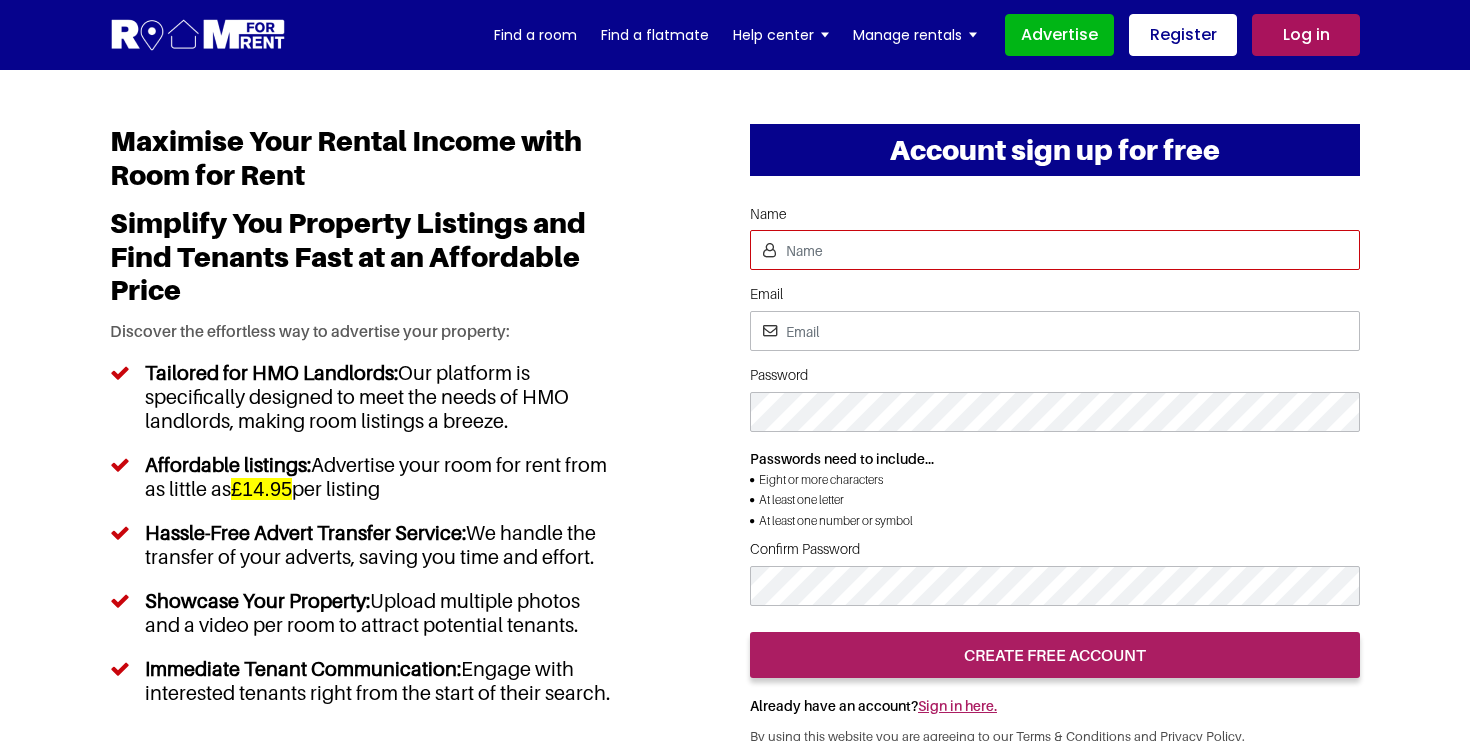 click on "Name" at bounding box center [1055, 250] 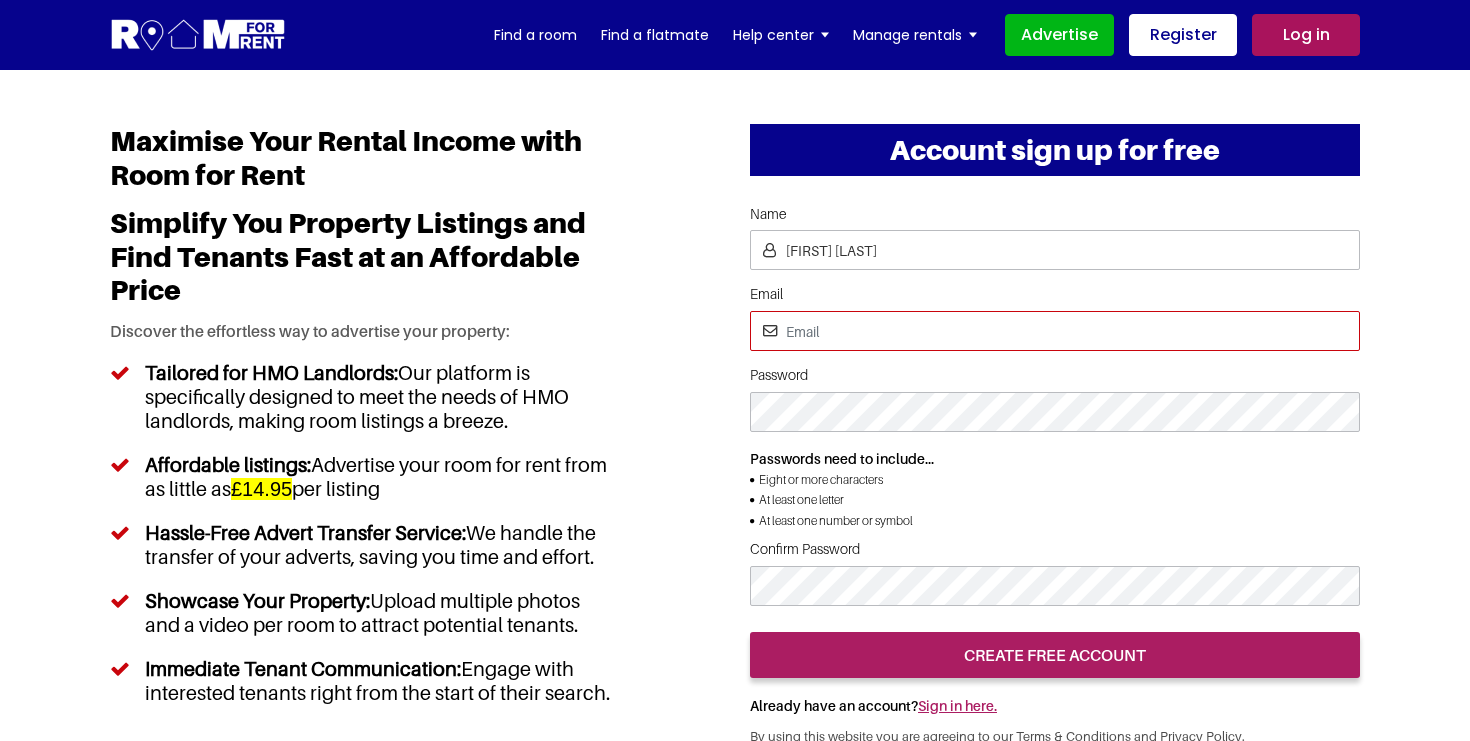 type on "ersinsirer@aol.com" 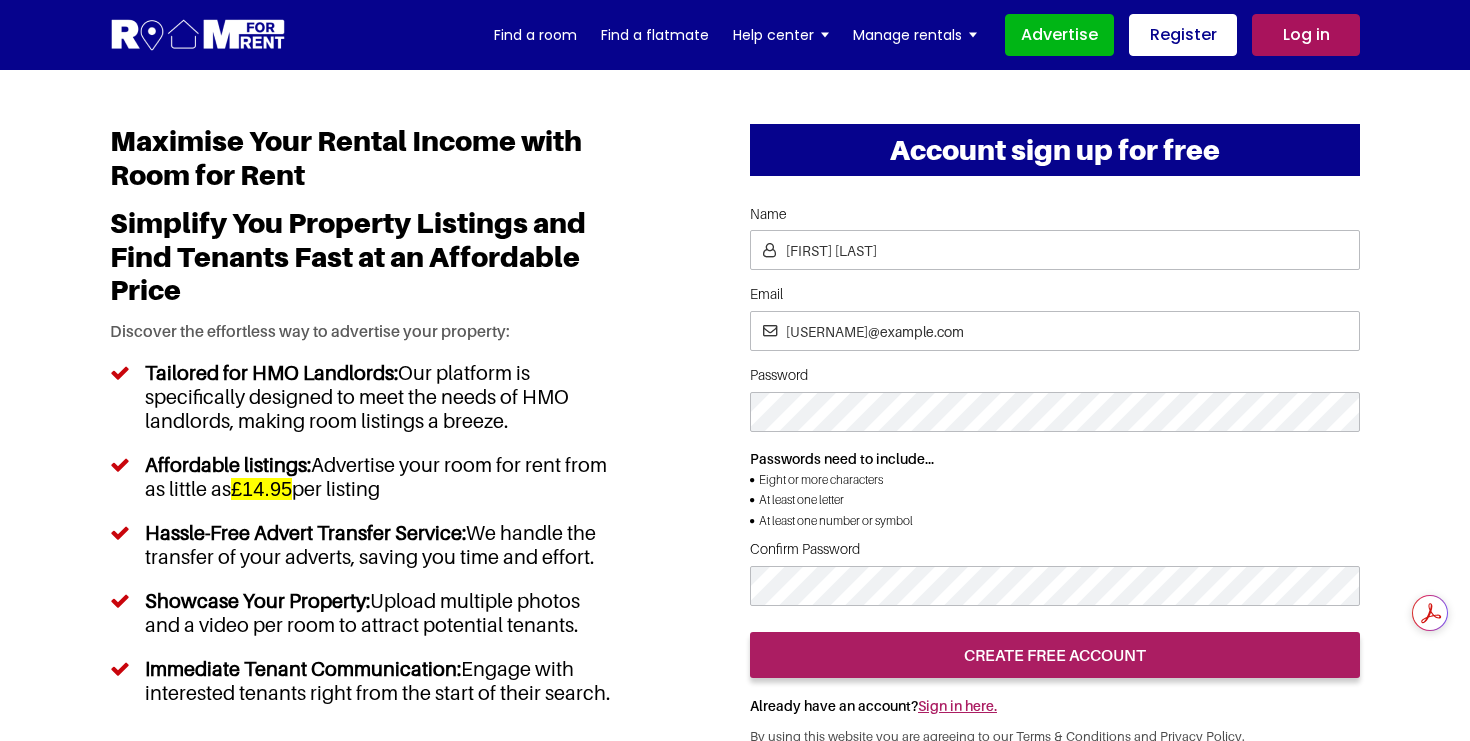 click on "Maximise Your Rental Income with Room for Rent
Simplify You Property Listings and Find Tenants Fast at an Affordable Price
Discover the effortless way to advertise your property:
Tailored for HMO Landlords:   Our platform is specifically designed
to meet the needs of HMO landlords, making room listings a breeze.
Affordable listings:  Advertise your room
for rent from as little as   per listing" at bounding box center [735, 685] 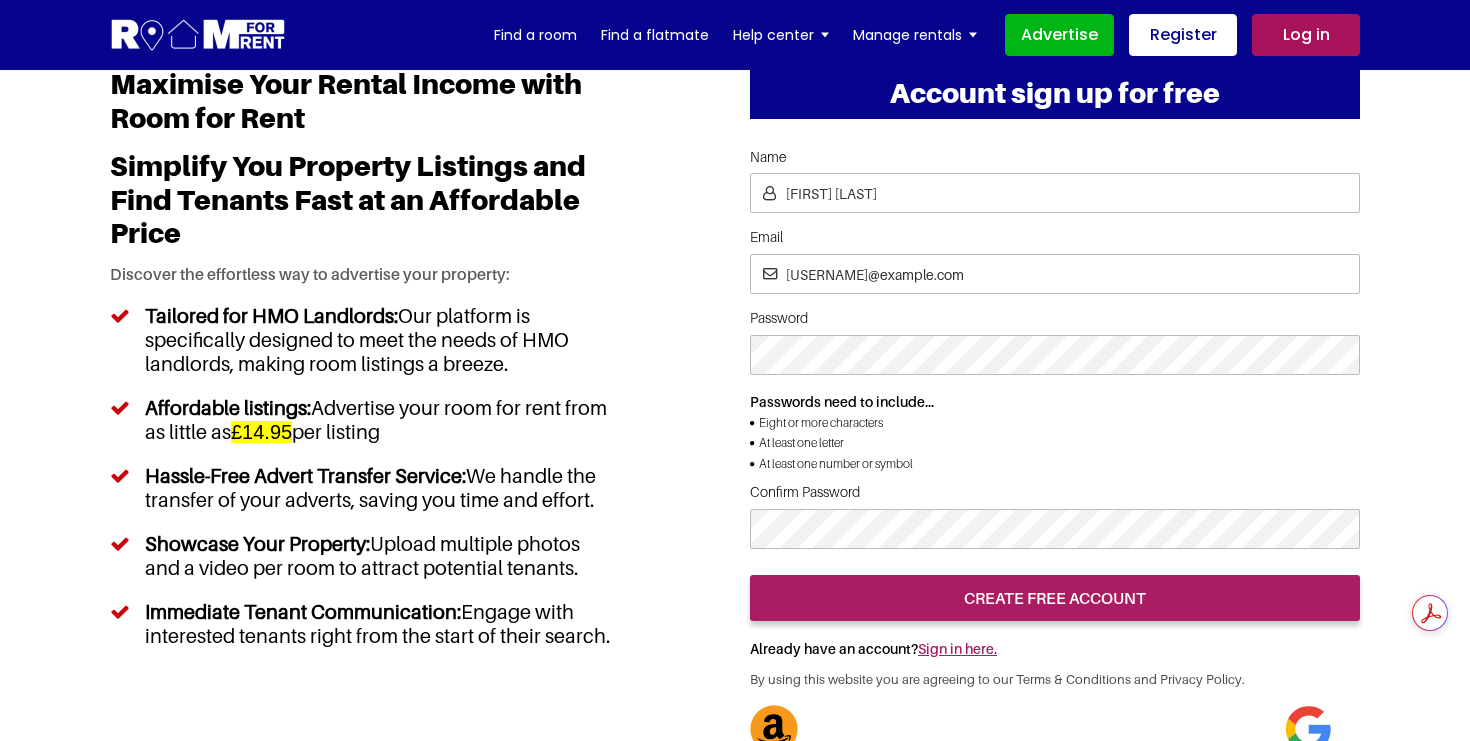 scroll, scrollTop: 118, scrollLeft: 0, axis: vertical 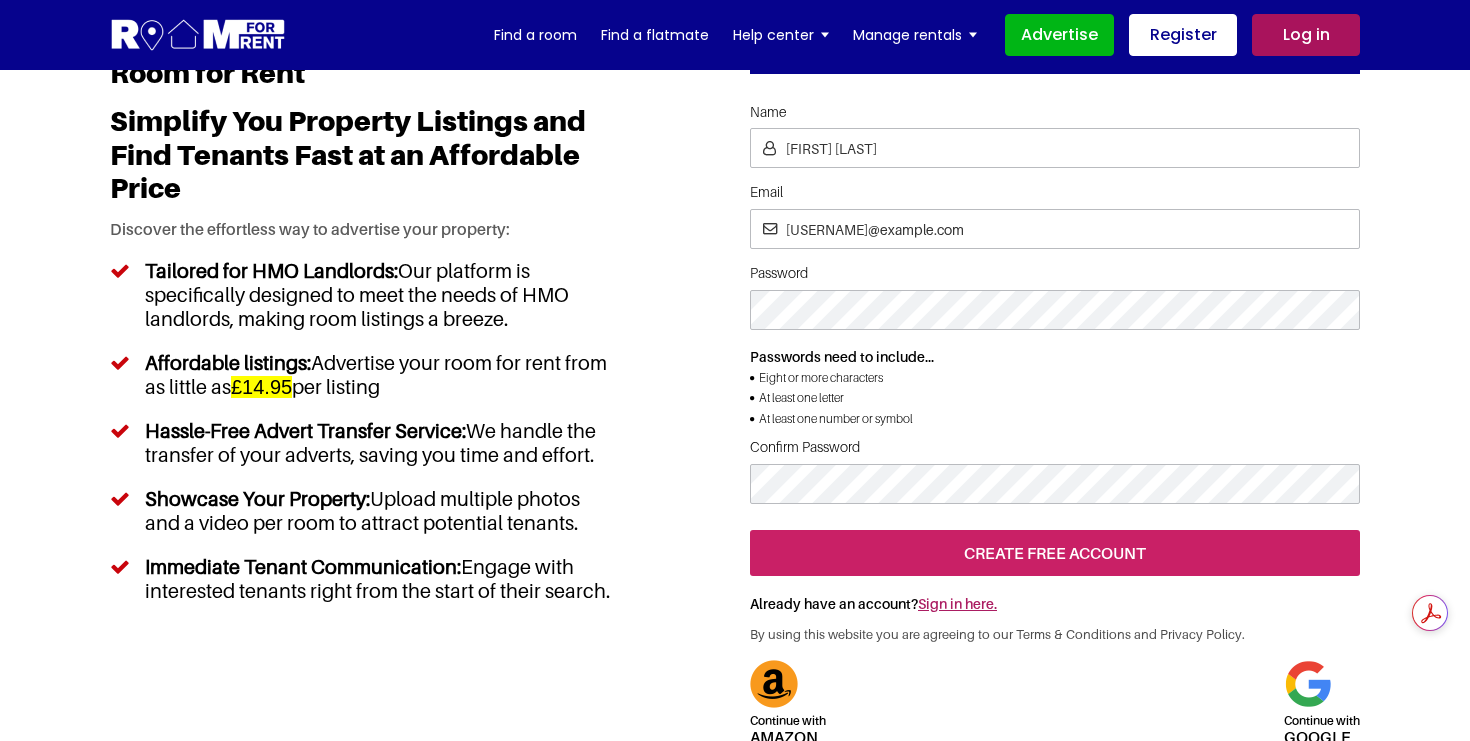 click on "create free account" at bounding box center (1055, 553) 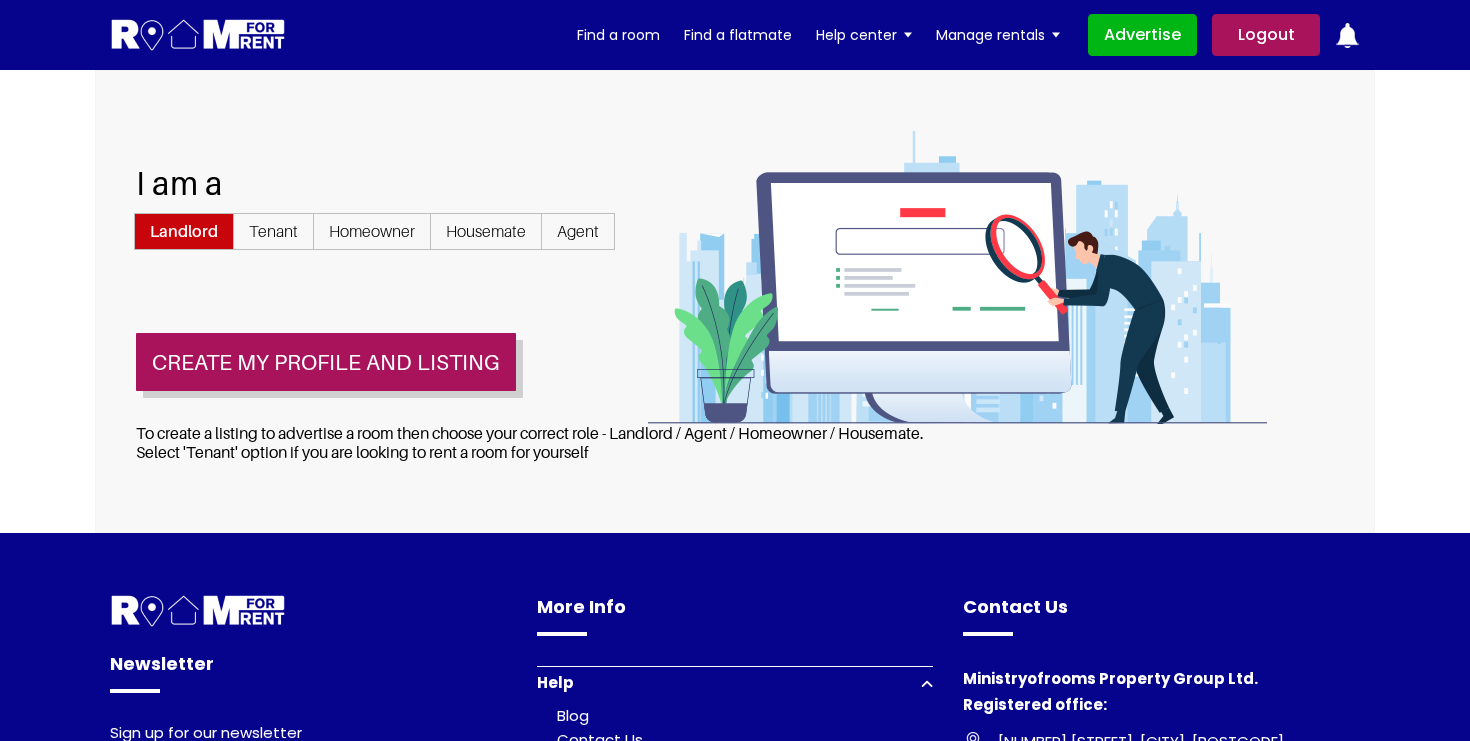 scroll, scrollTop: 0, scrollLeft: 0, axis: both 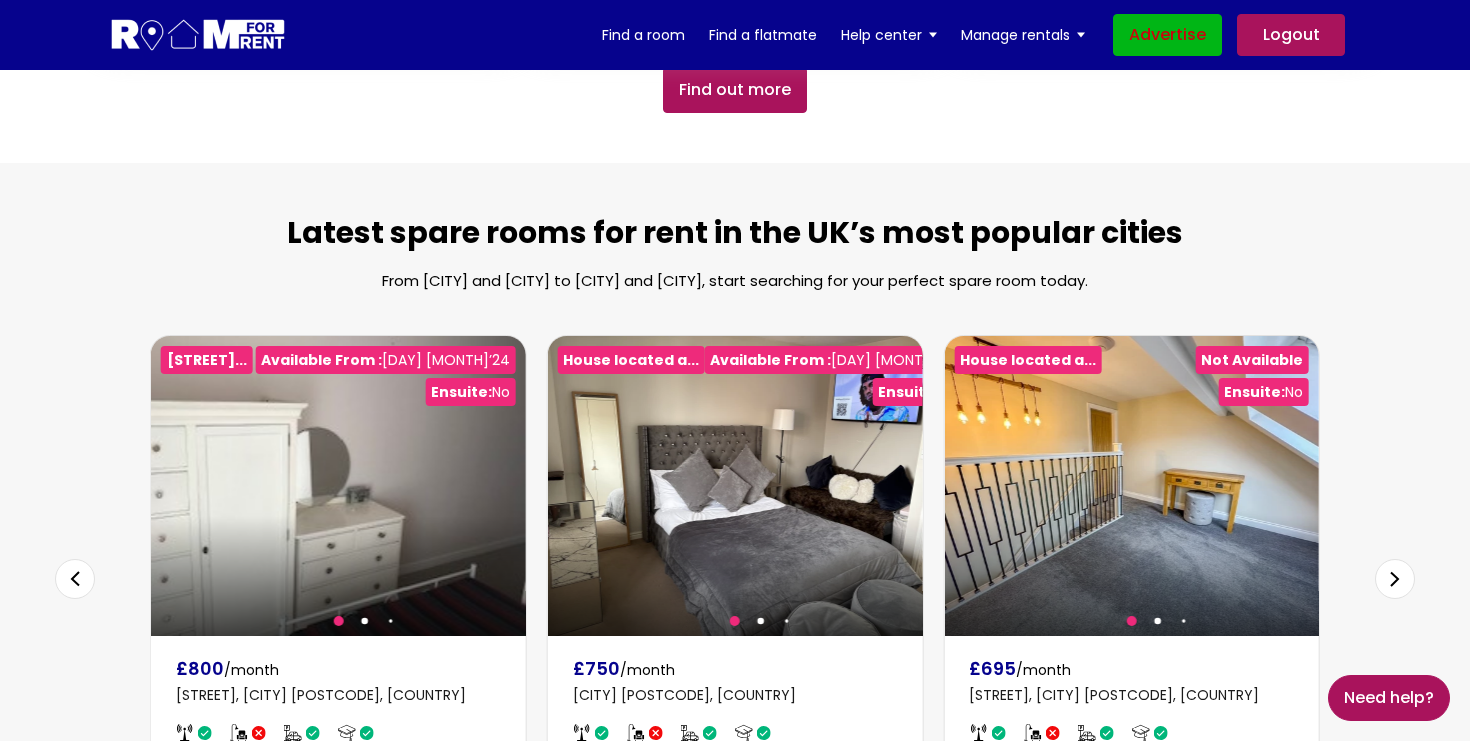 click on "Advertise" at bounding box center [1167, 35] 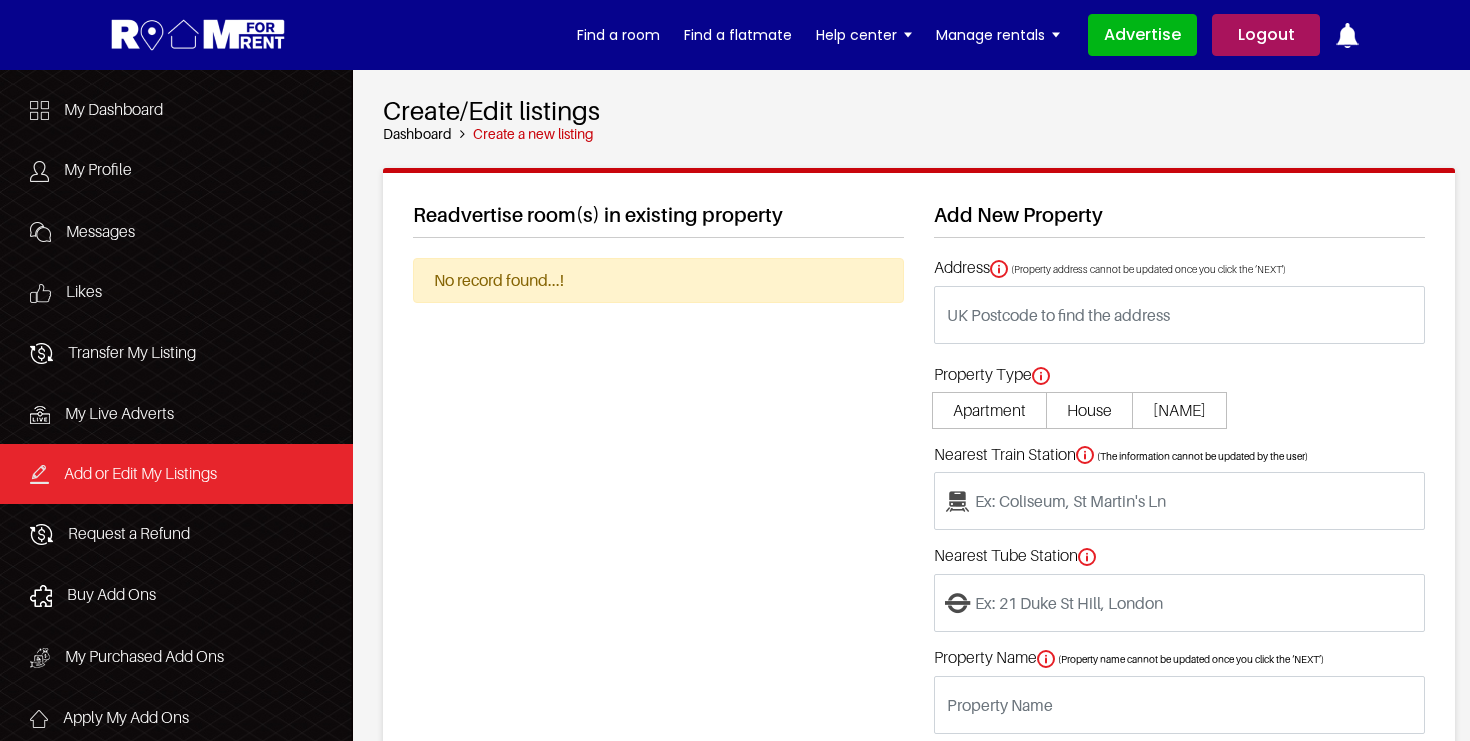 scroll, scrollTop: 0, scrollLeft: 0, axis: both 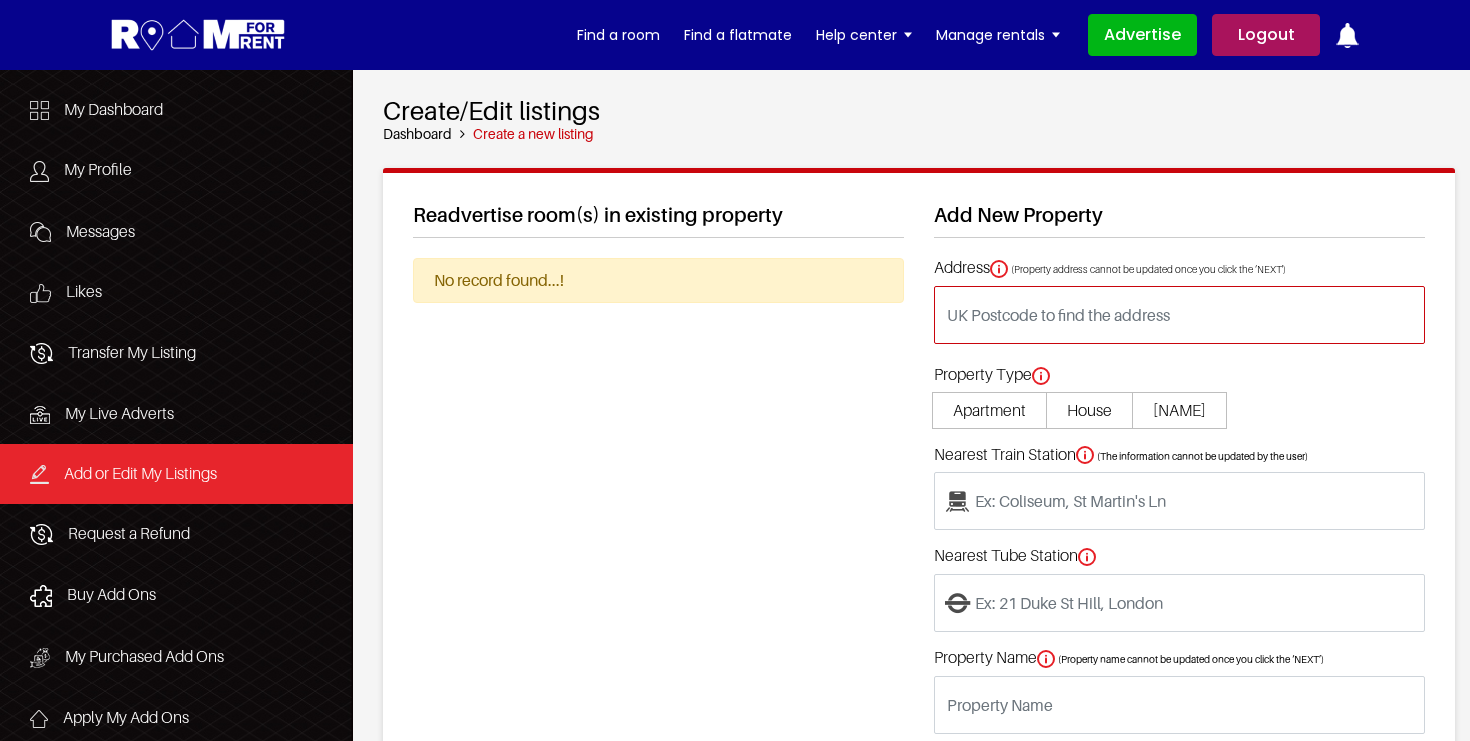 click at bounding box center (1179, 315) 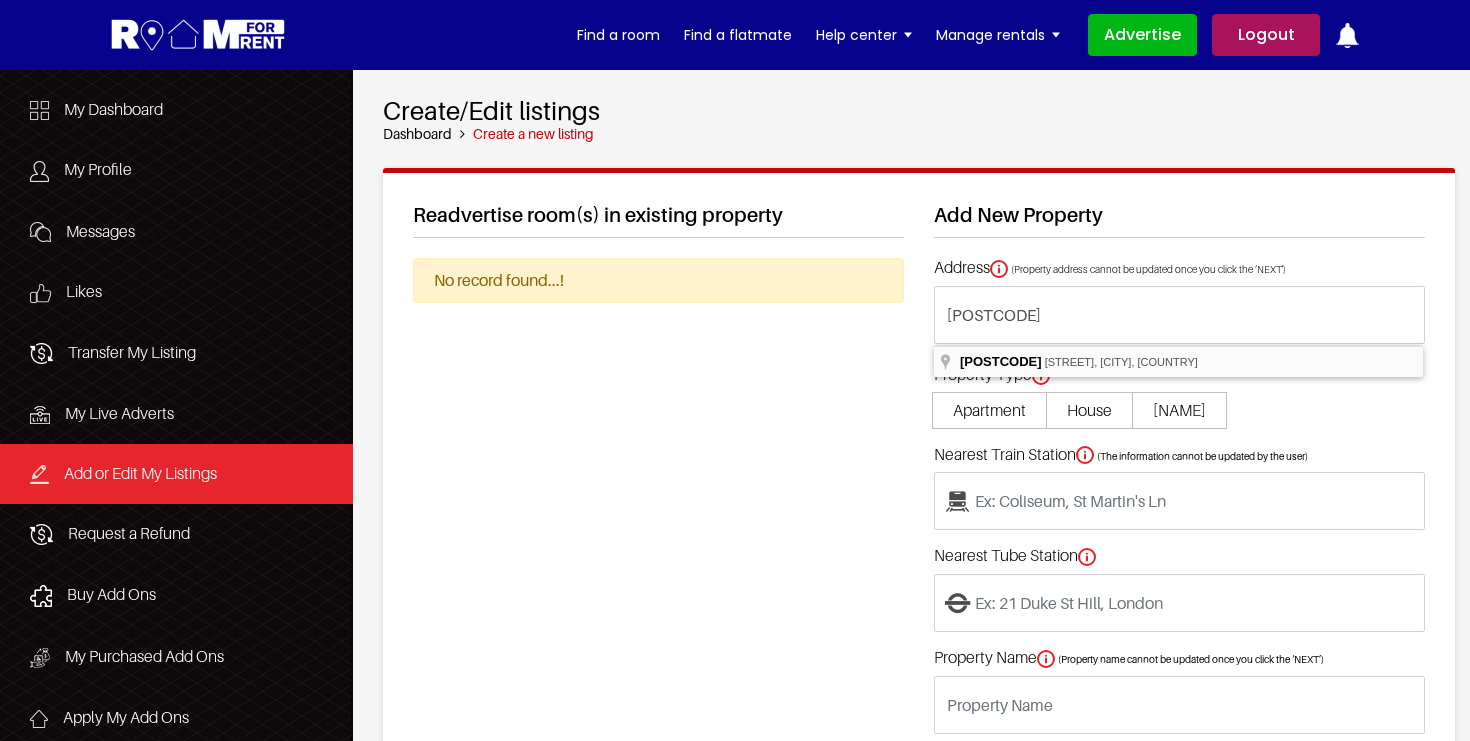 type on "[STREET], [CITY] [POSTCODE], [COUNTRY]" 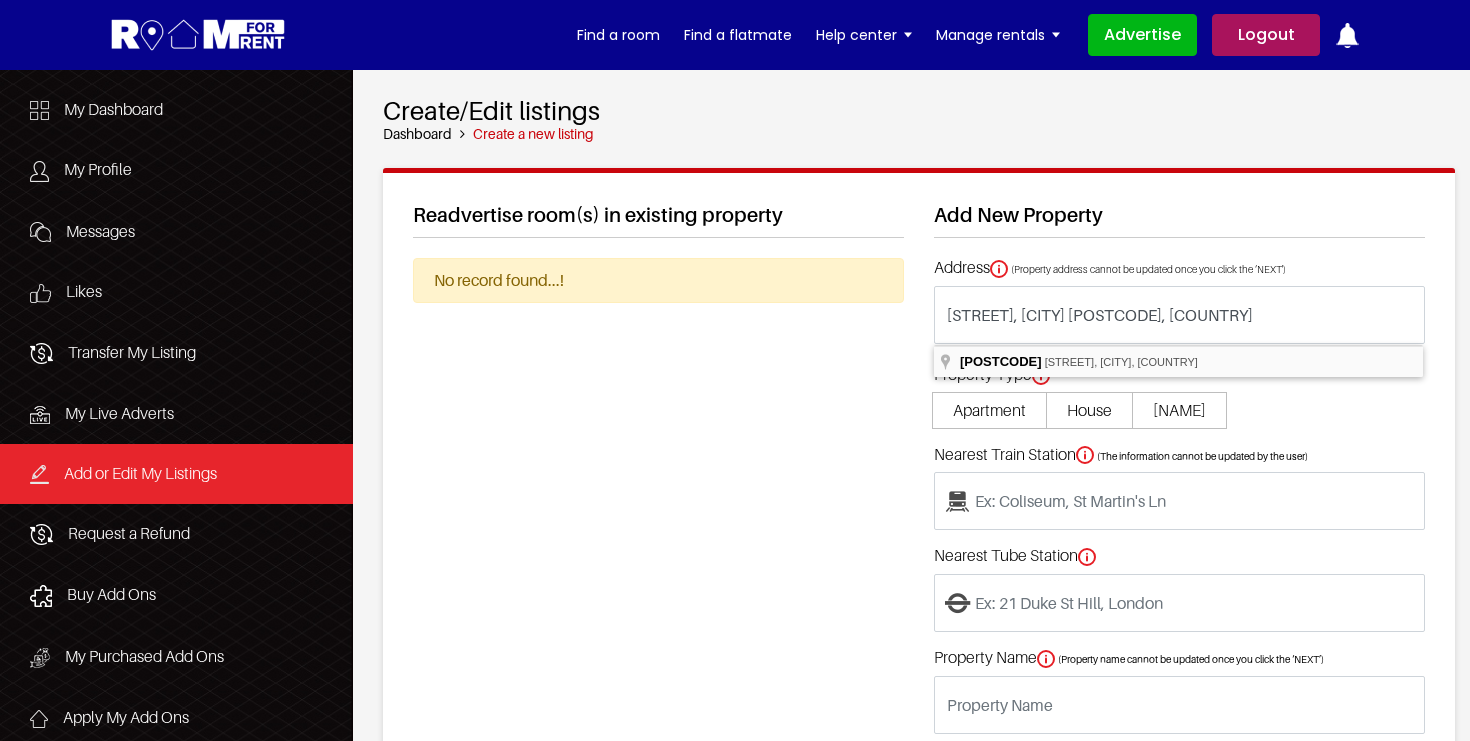 type on "located at [STREET], [CITY] [POSTCODE], [COUNTRY]" 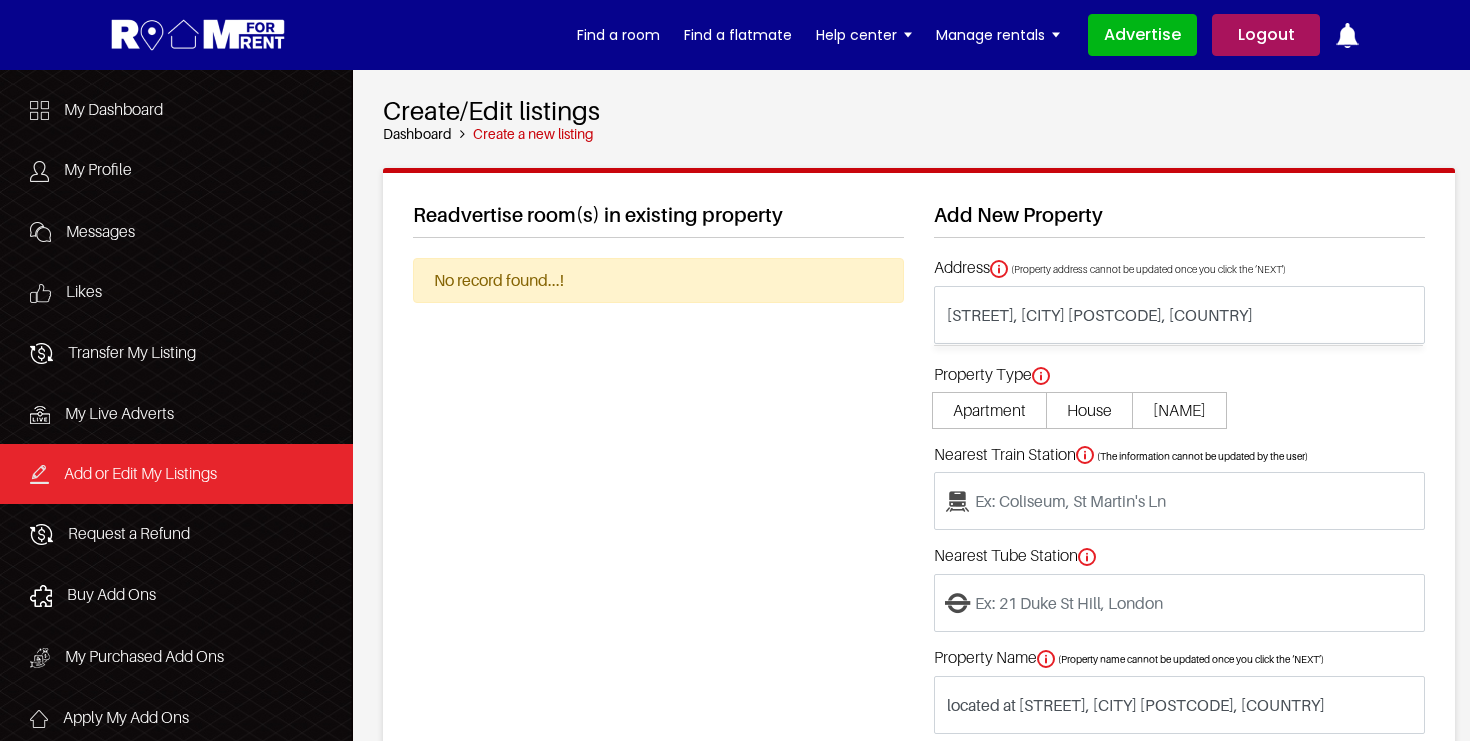 type on "[NAME]" 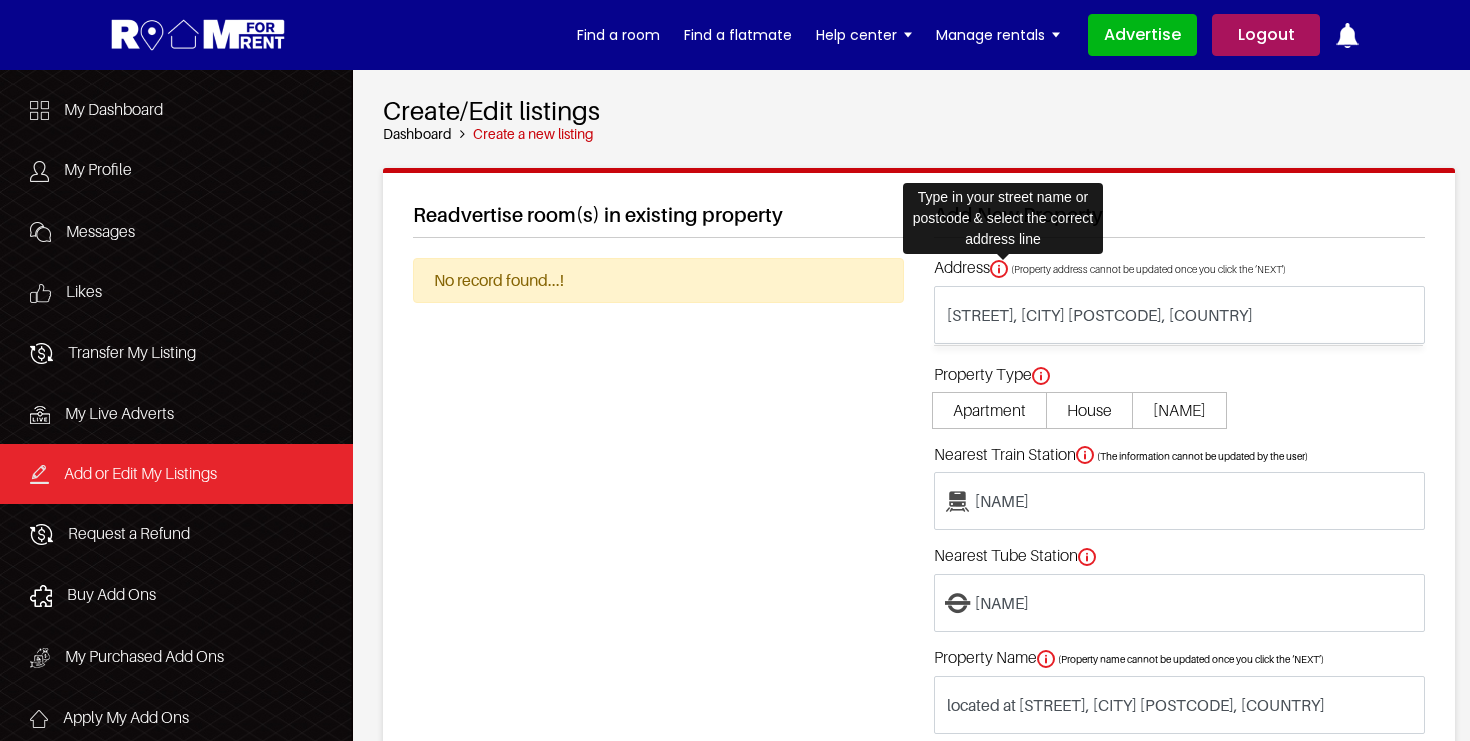 click at bounding box center [999, 269] 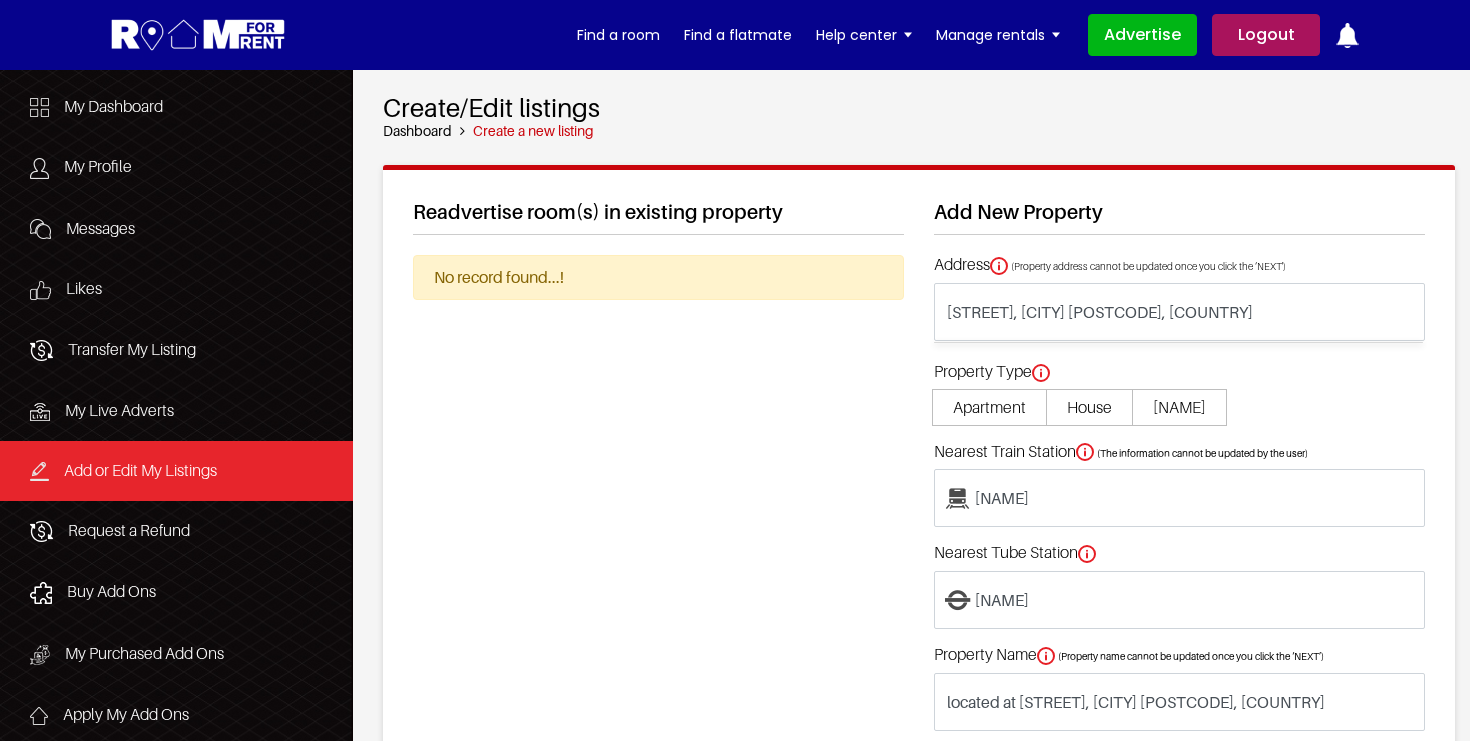 scroll, scrollTop: 0, scrollLeft: 0, axis: both 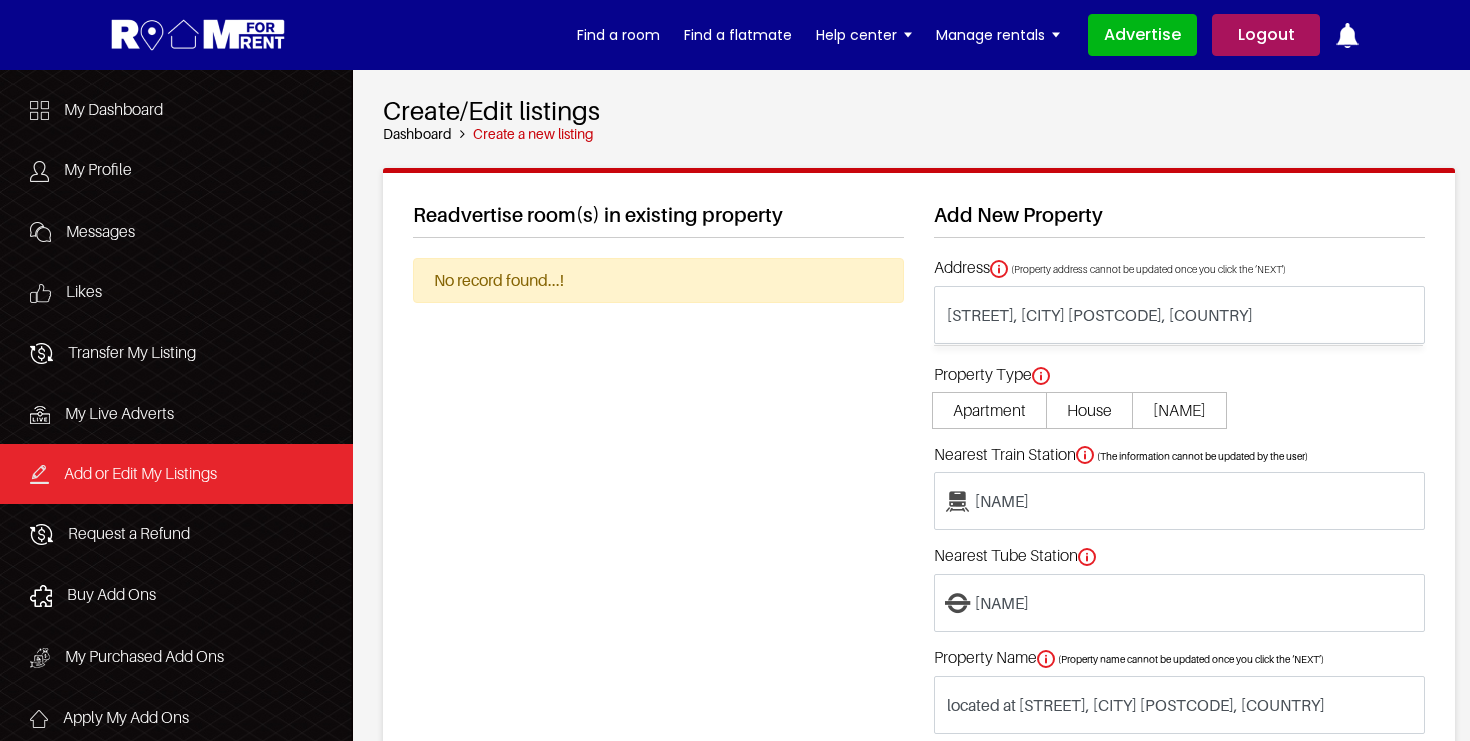 click on "Apartment" at bounding box center (989, 410) 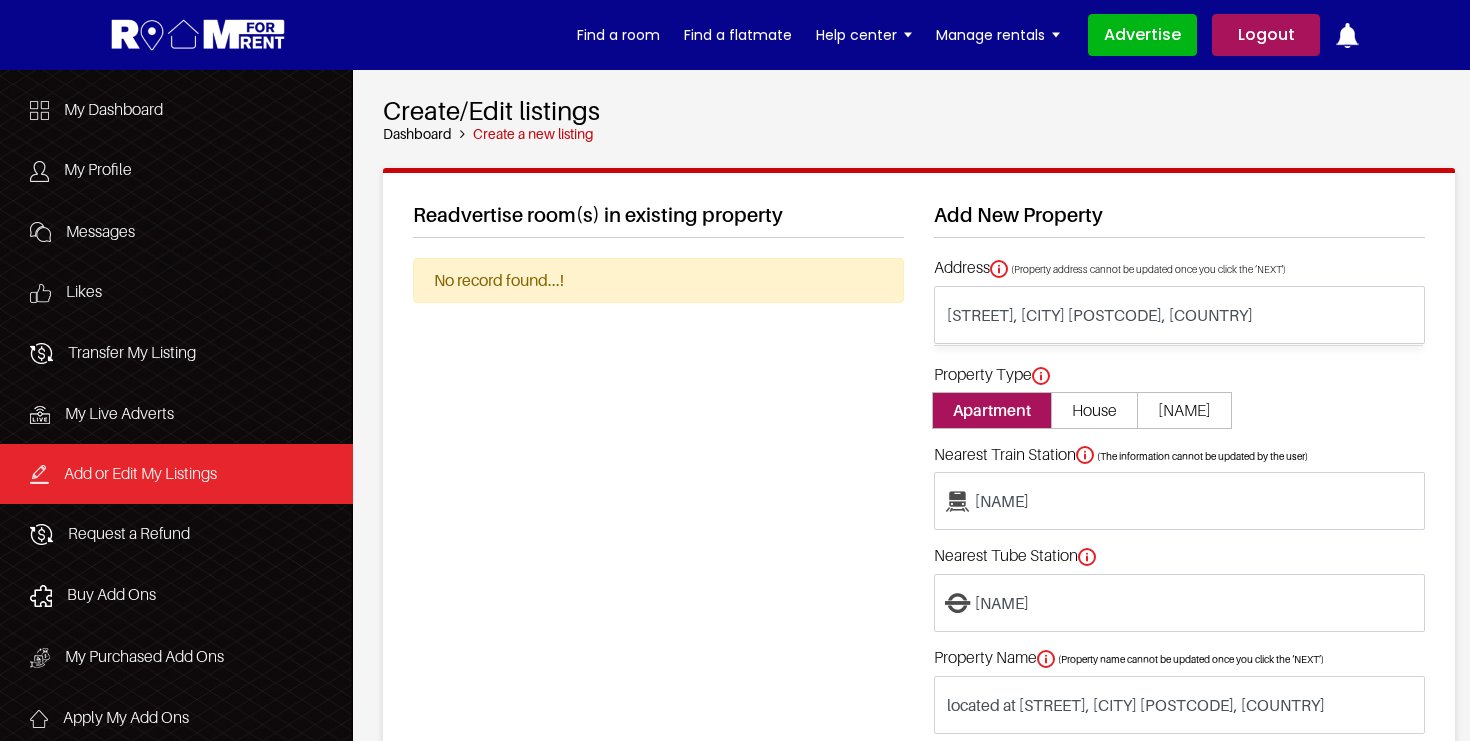 type on "Apartment located at Fulham Road, London SW6 5RT, UK" 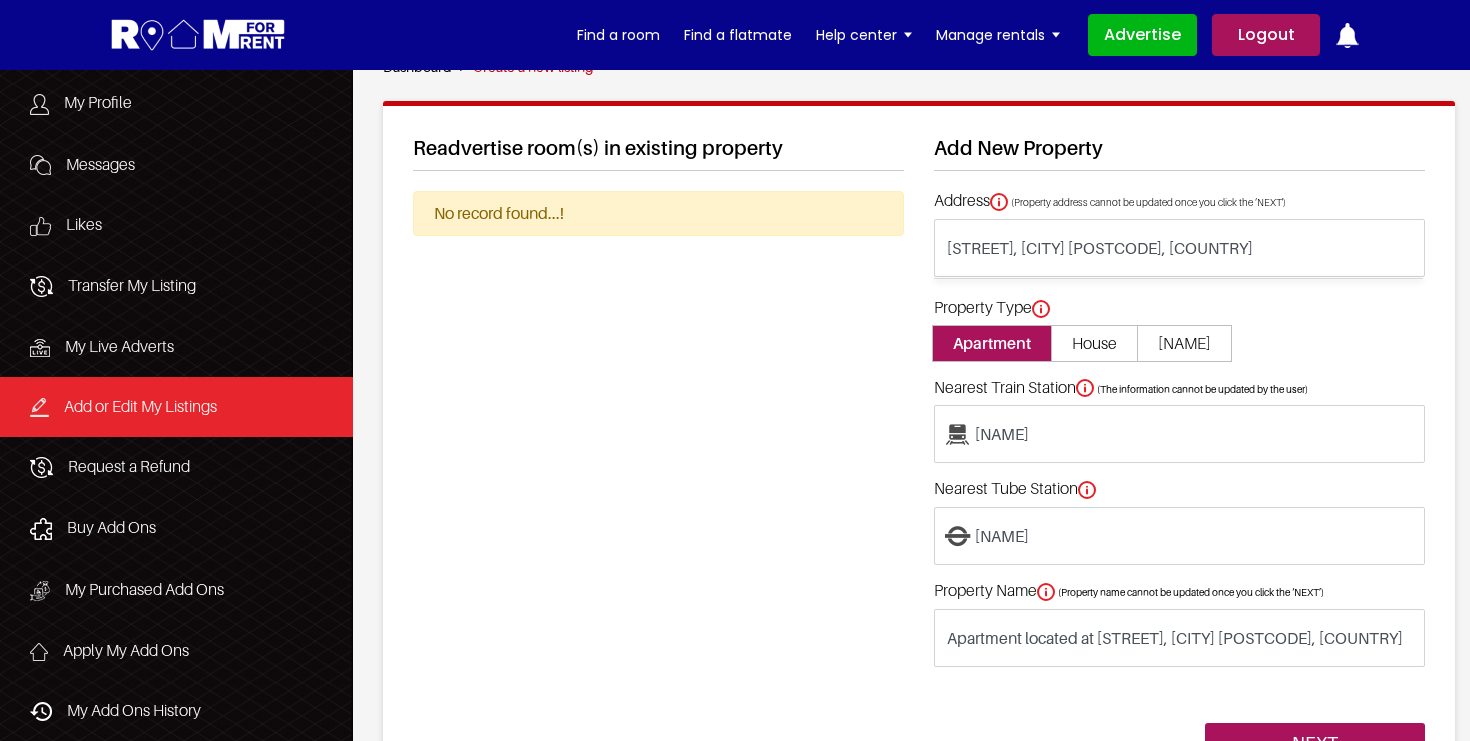 scroll, scrollTop: 69, scrollLeft: 0, axis: vertical 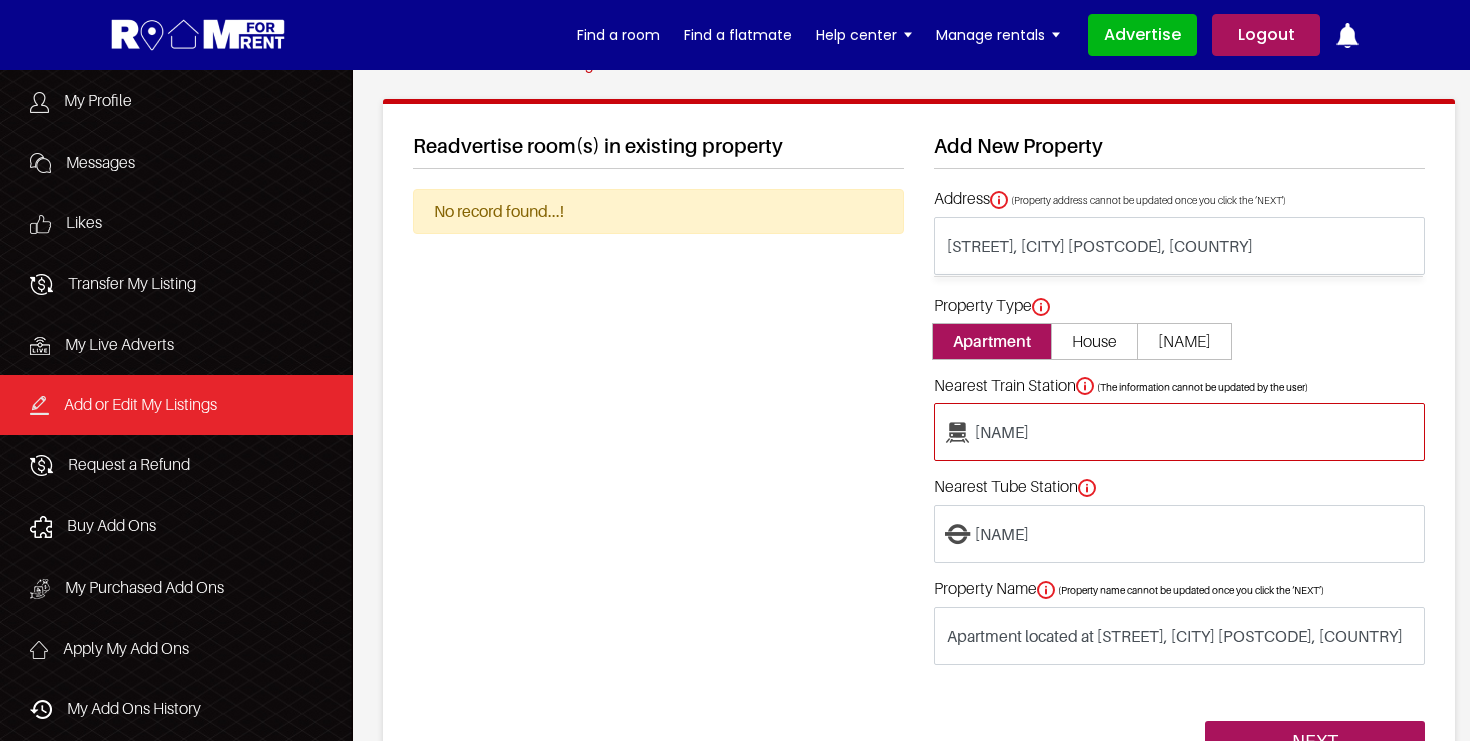 click on "West Brompton" at bounding box center (1179, 432) 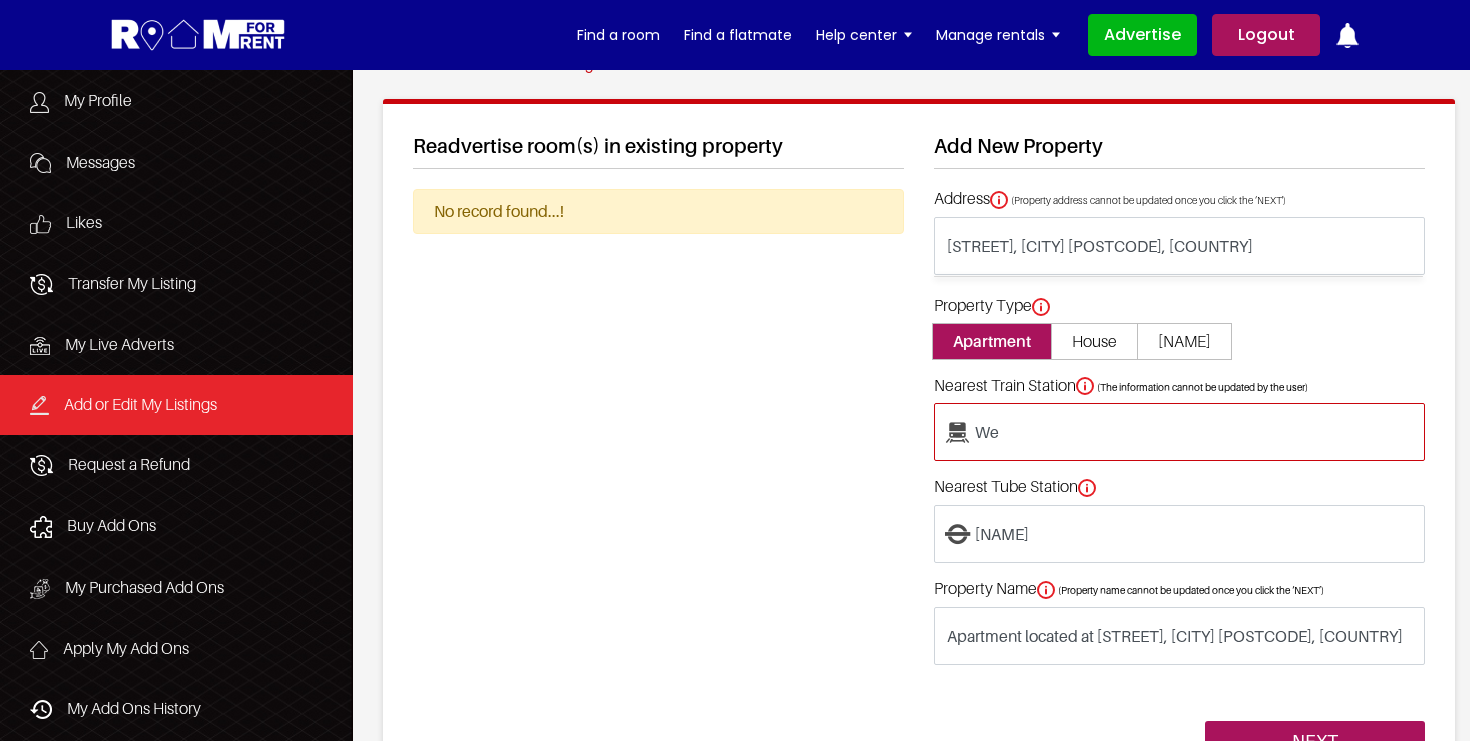 type on "W" 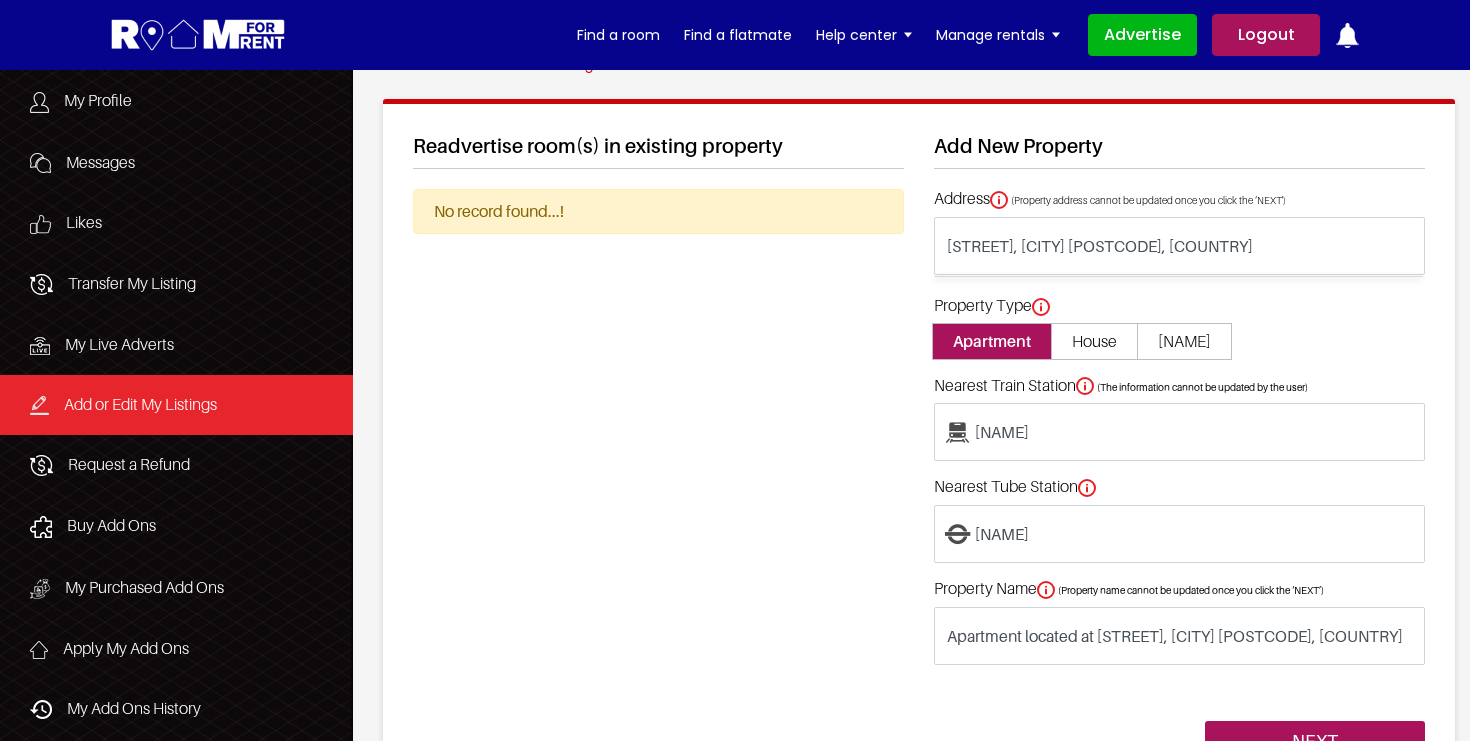 click on "Readvertise room(s) in existing property
No record found...!" at bounding box center (658, 448) 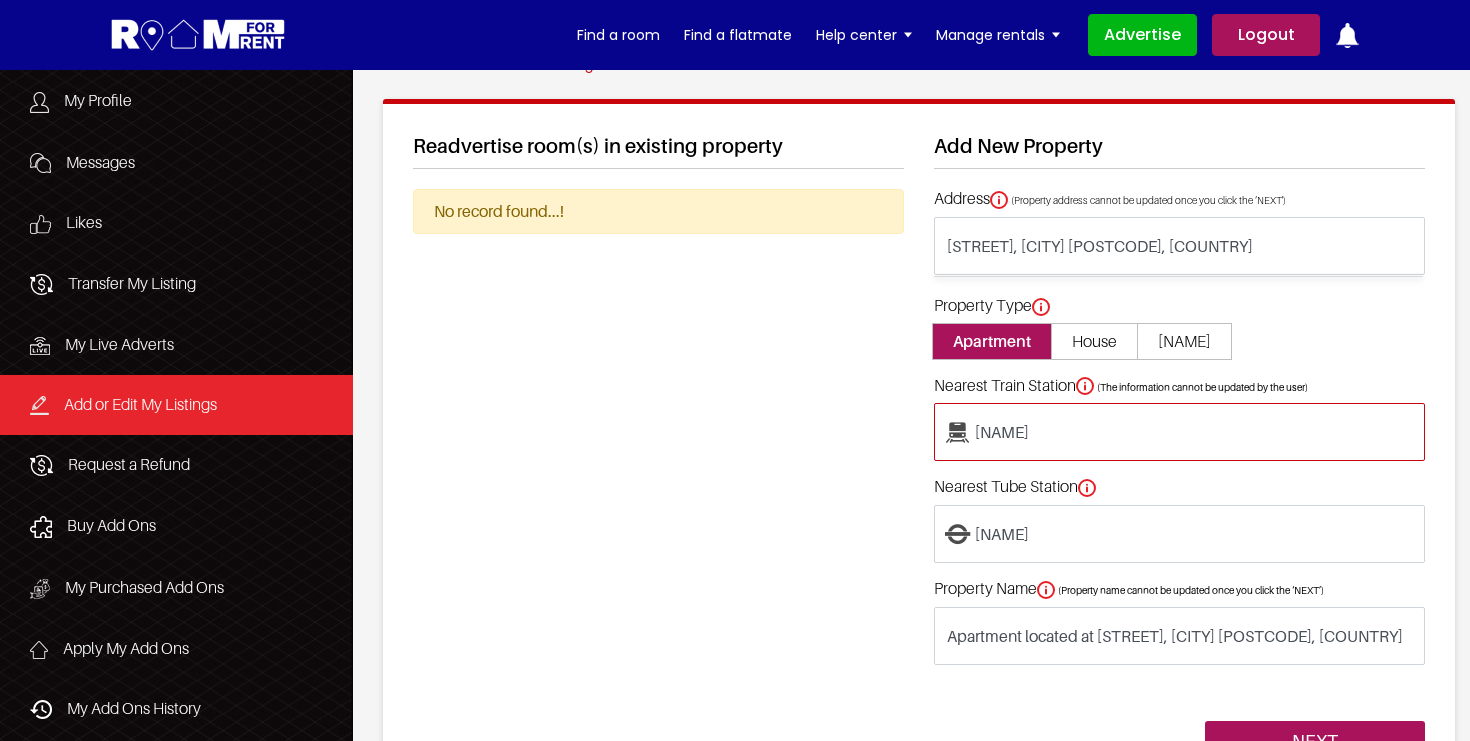 click on "Parsons Green" at bounding box center (1179, 432) 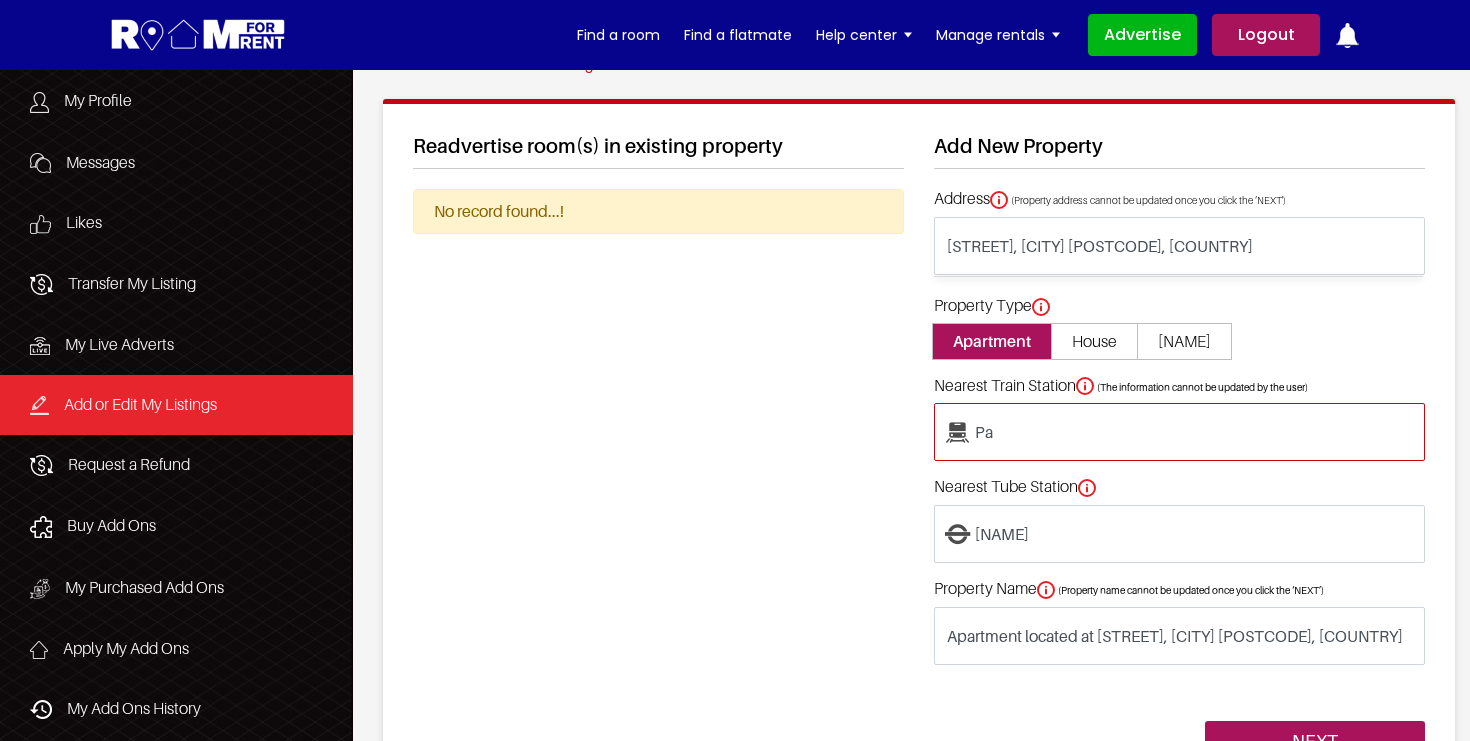 type on "P" 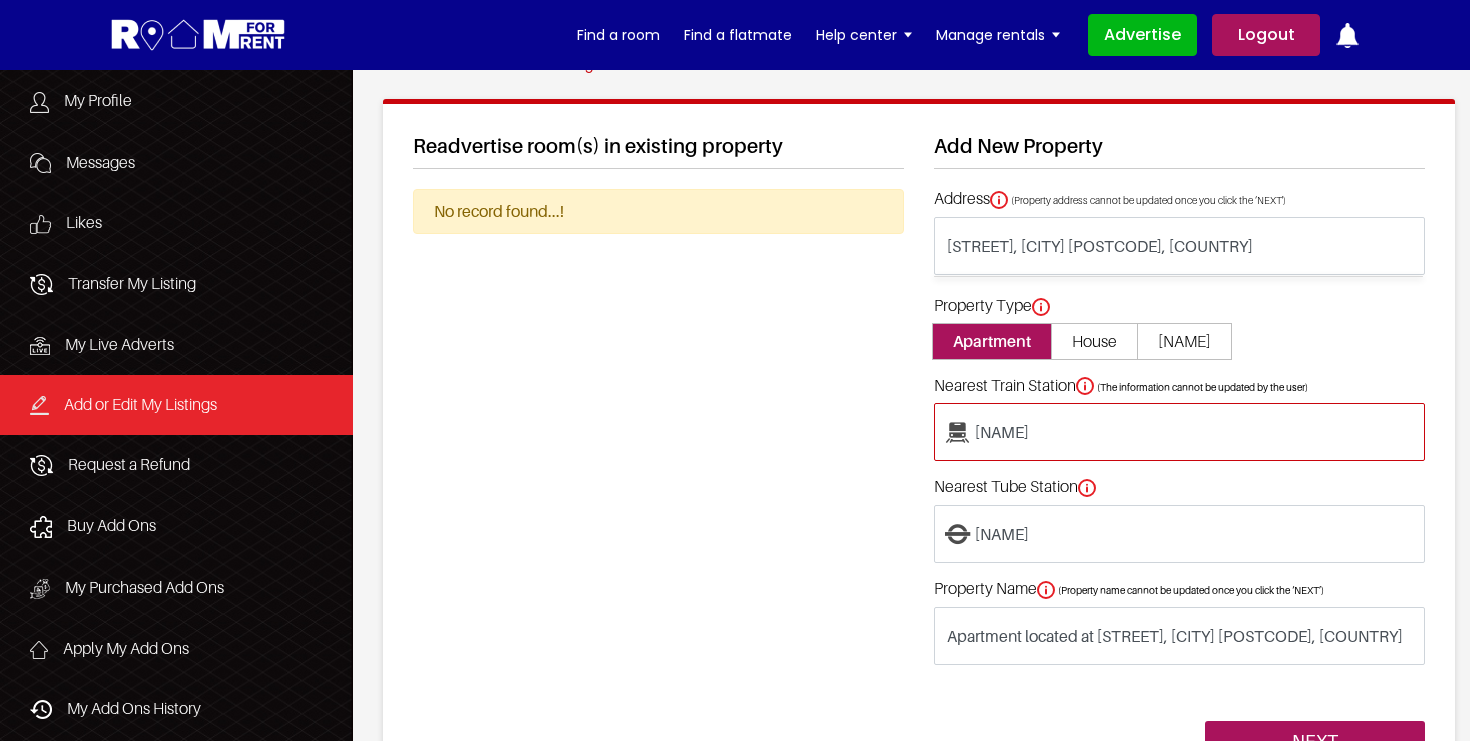 type on "West Brompton" 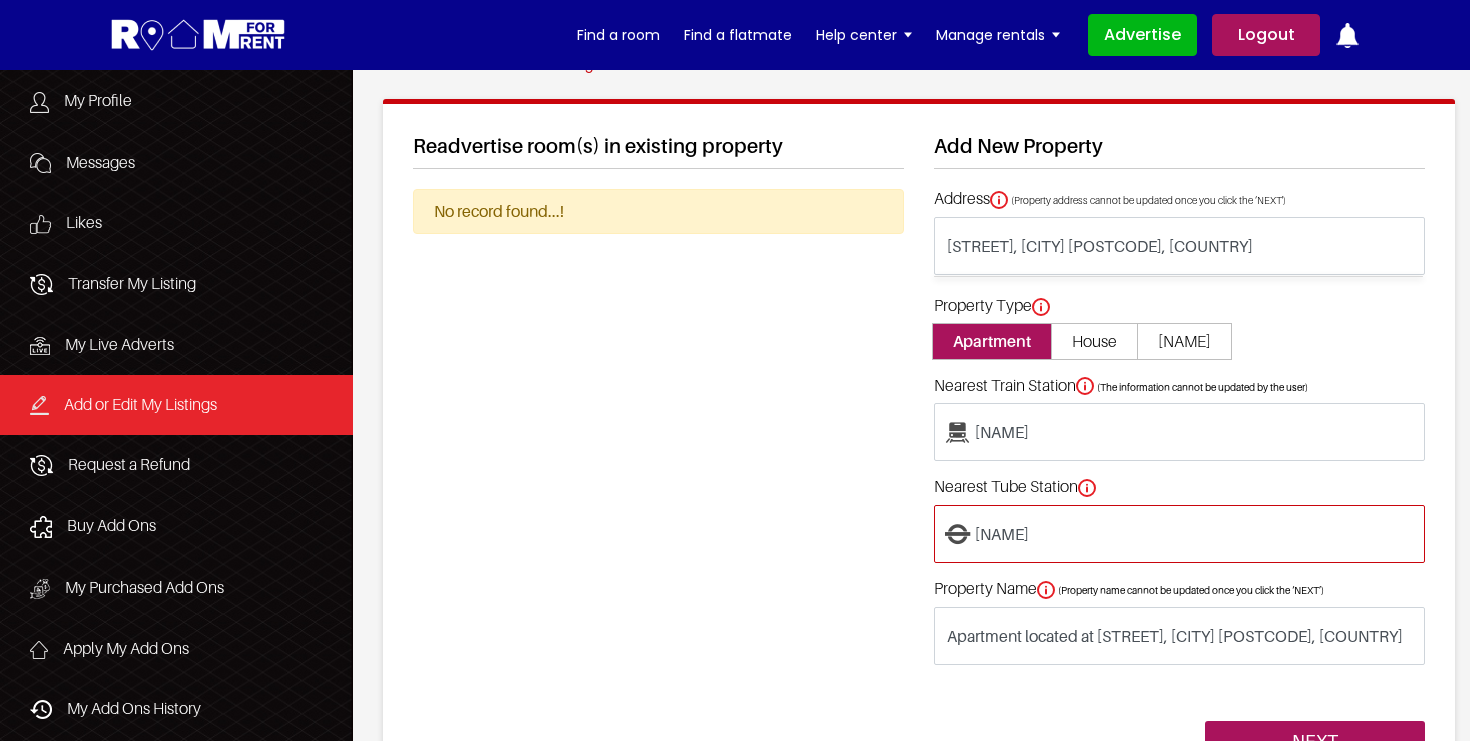 click on "West Brompton" at bounding box center (1179, 534) 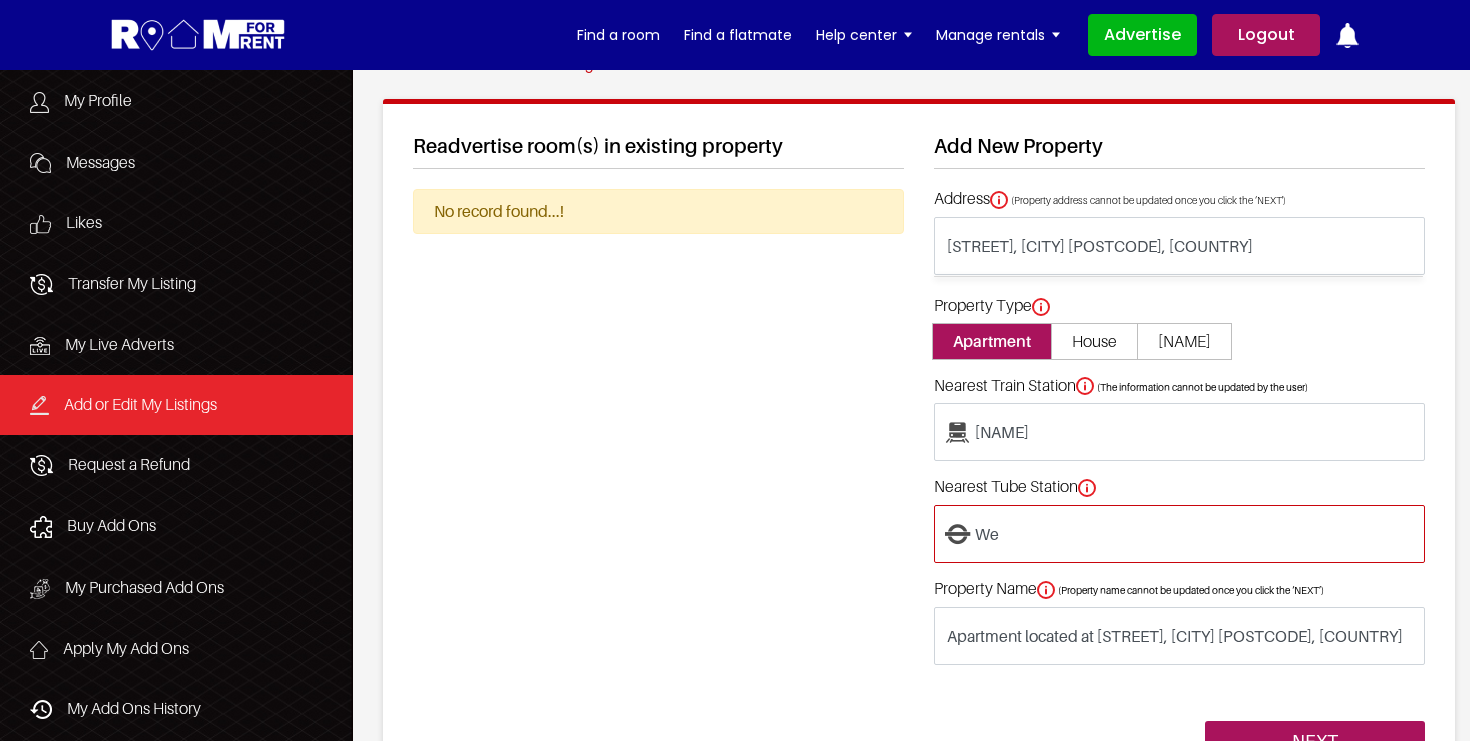 type on "W" 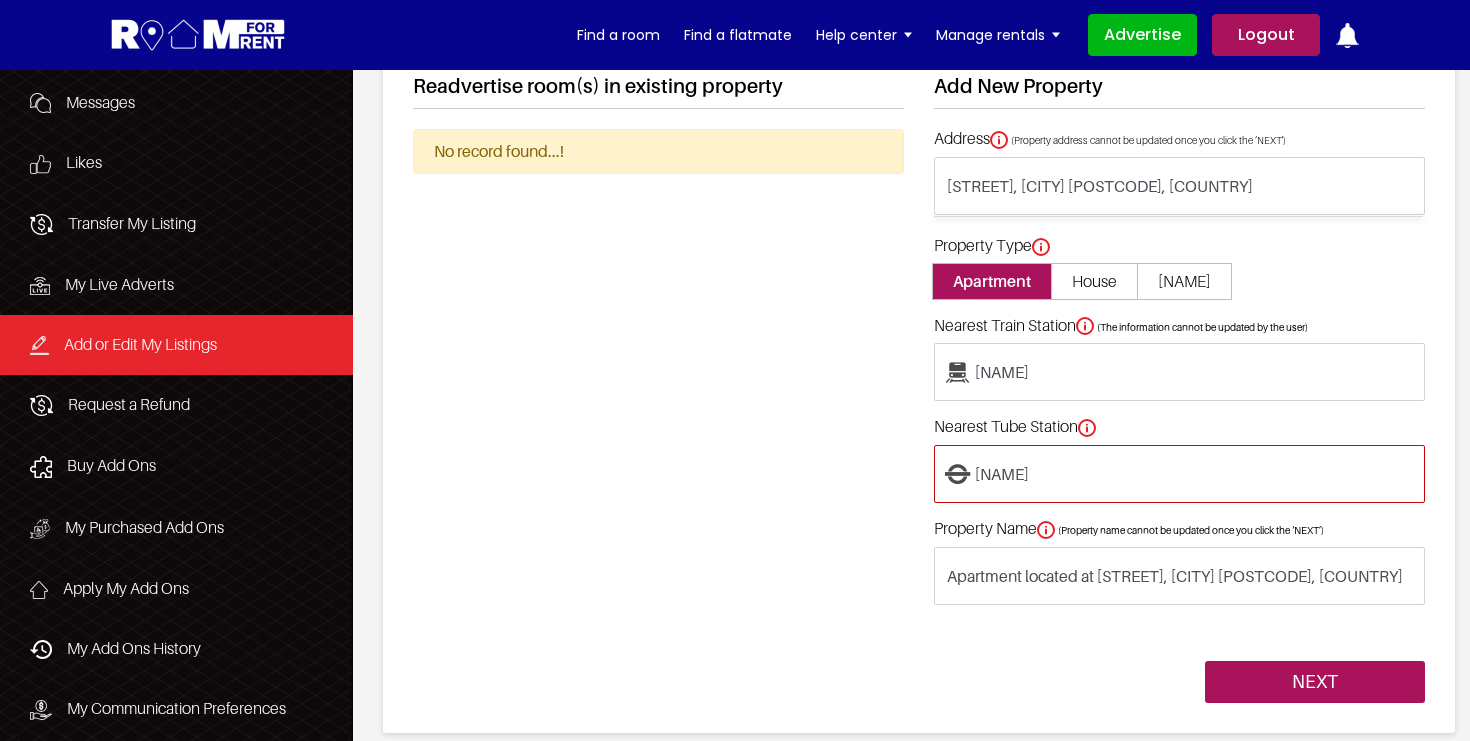 scroll, scrollTop: 130, scrollLeft: 0, axis: vertical 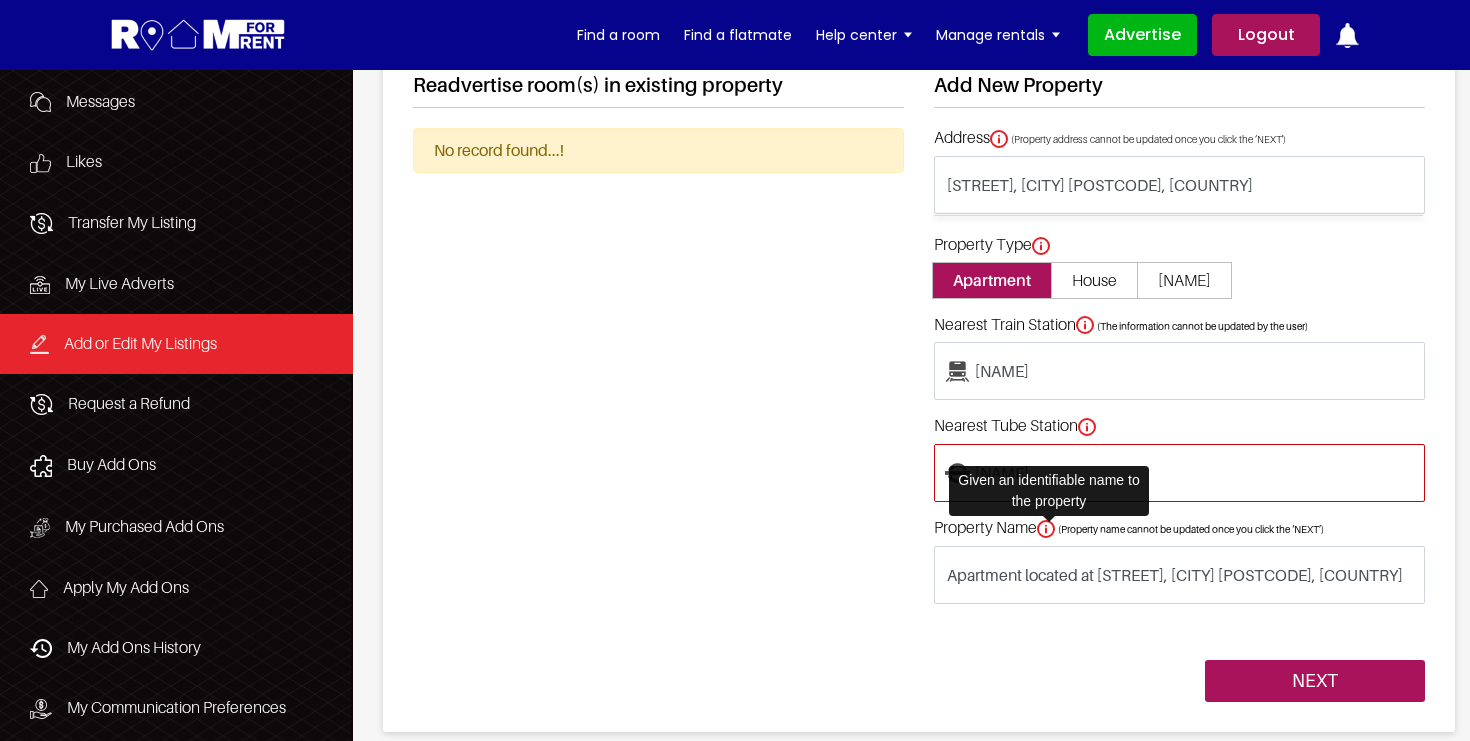 type on "Parsons Green" 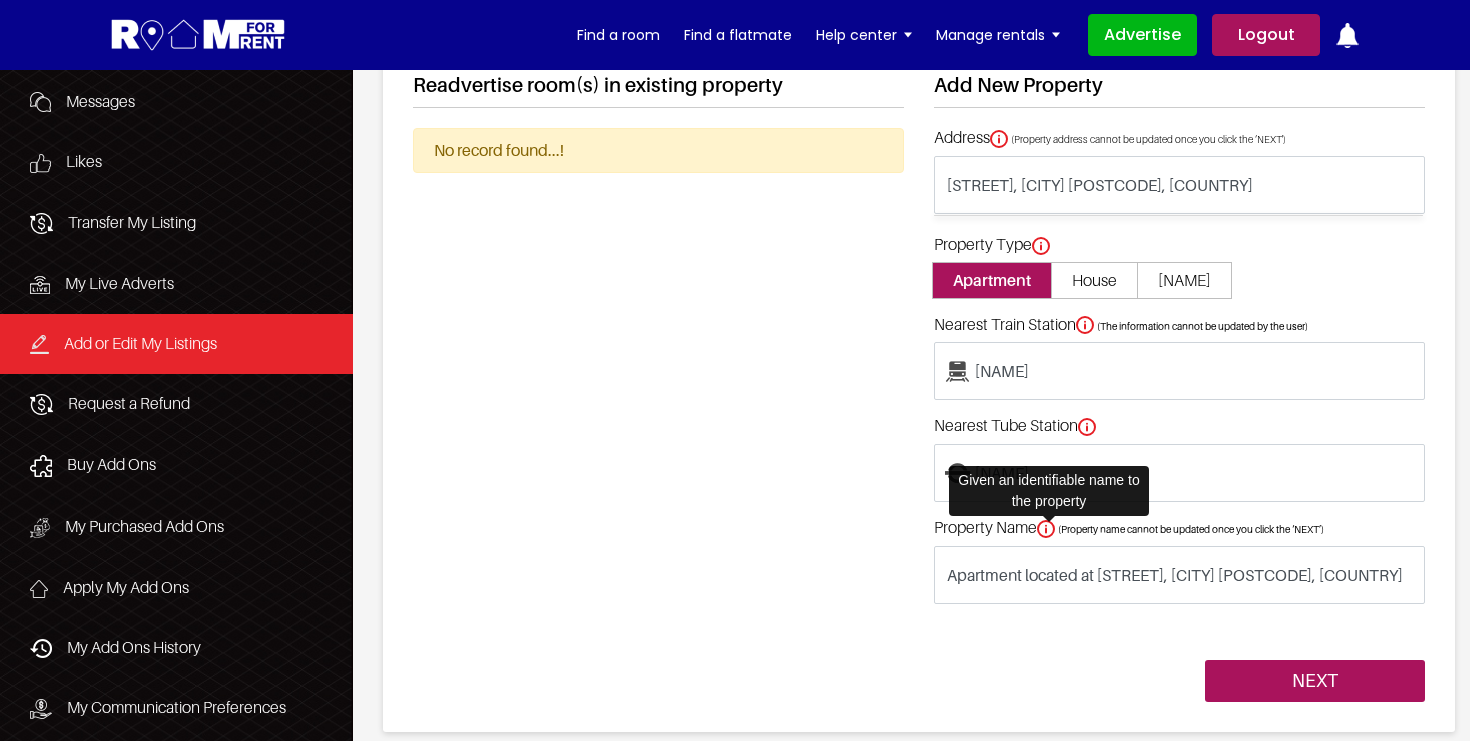 click at bounding box center [1046, 529] 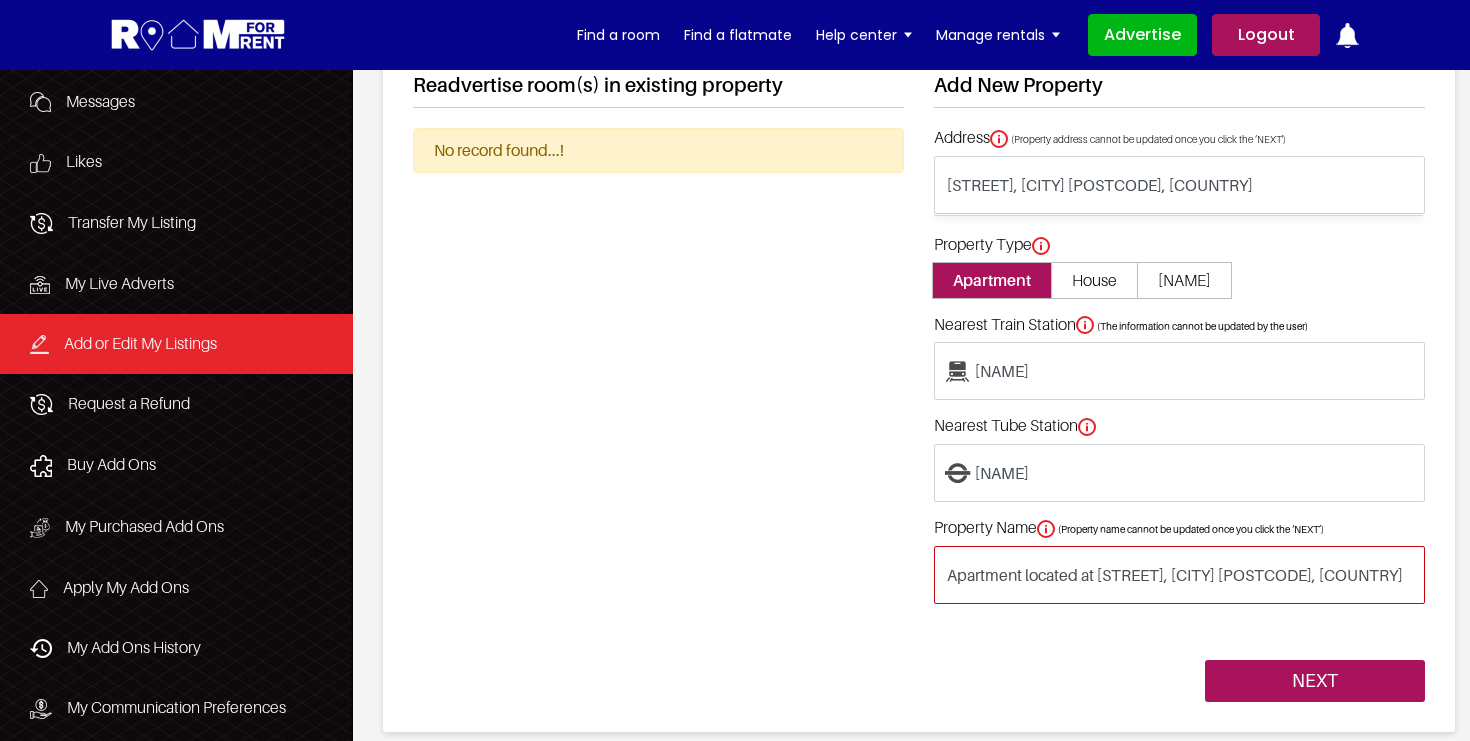 click on "Apartment located at Fulham Road, London SW6 5RT, UK" at bounding box center (1179, 575) 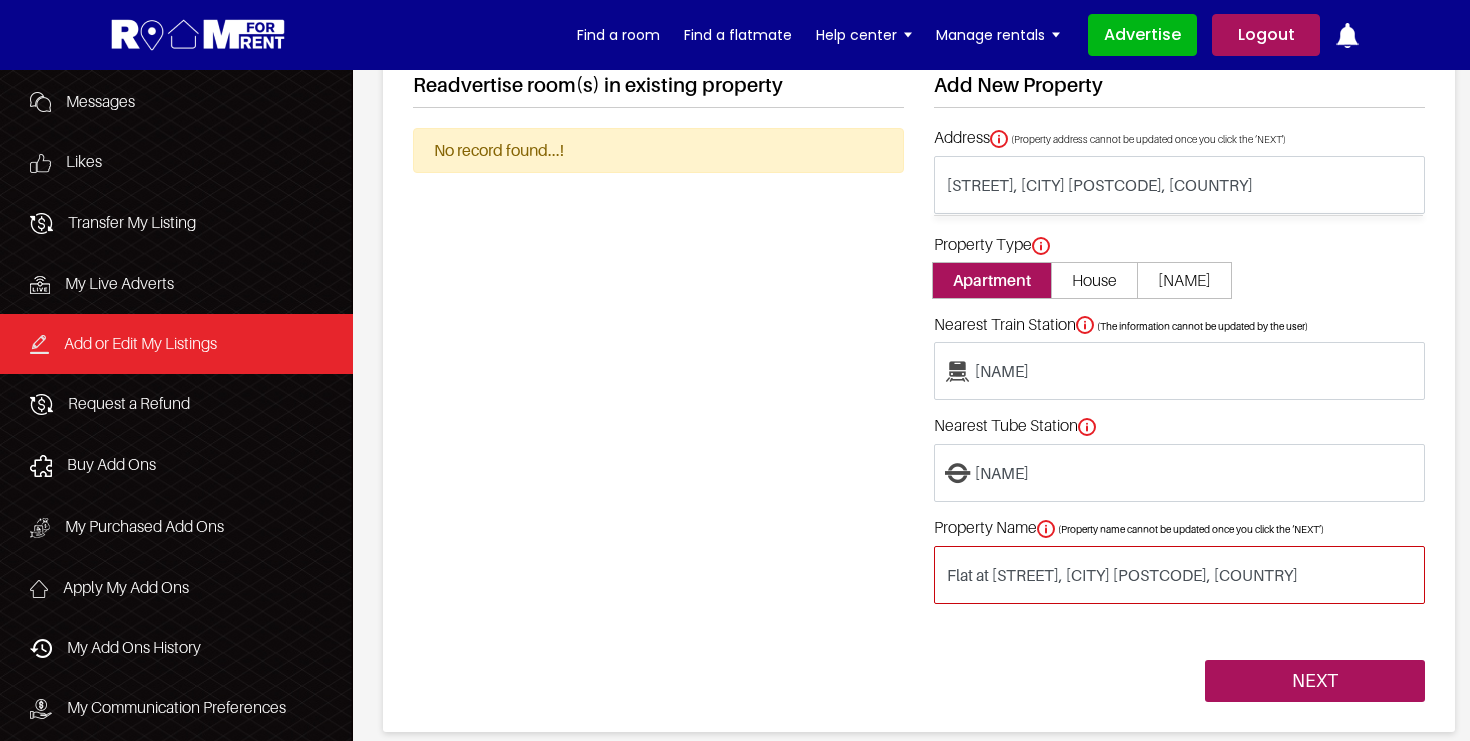 click on "Flat at Fulham Road, London SW6 5RT, UK" at bounding box center (1179, 575) 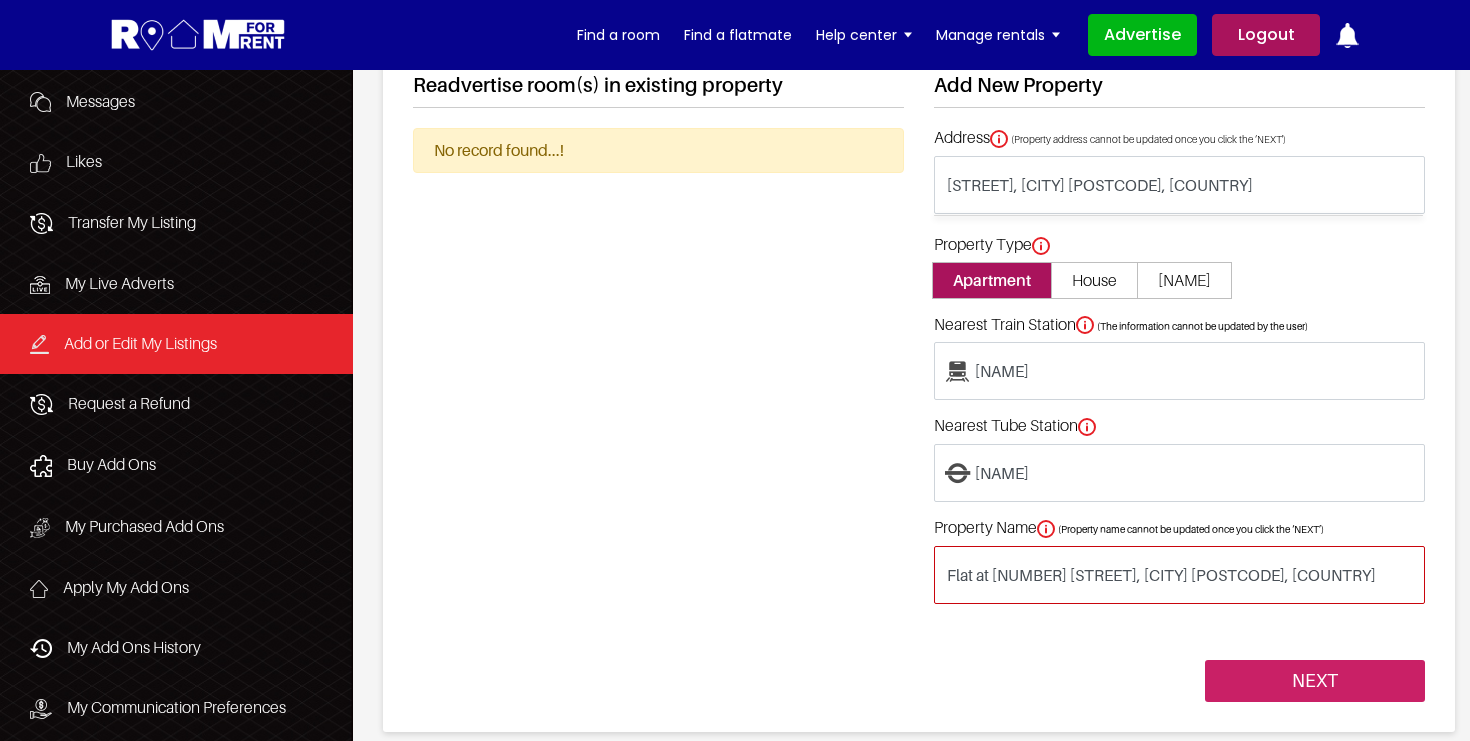 type on "Flat at 636 Fulham Road, London SW6 5RT, UK" 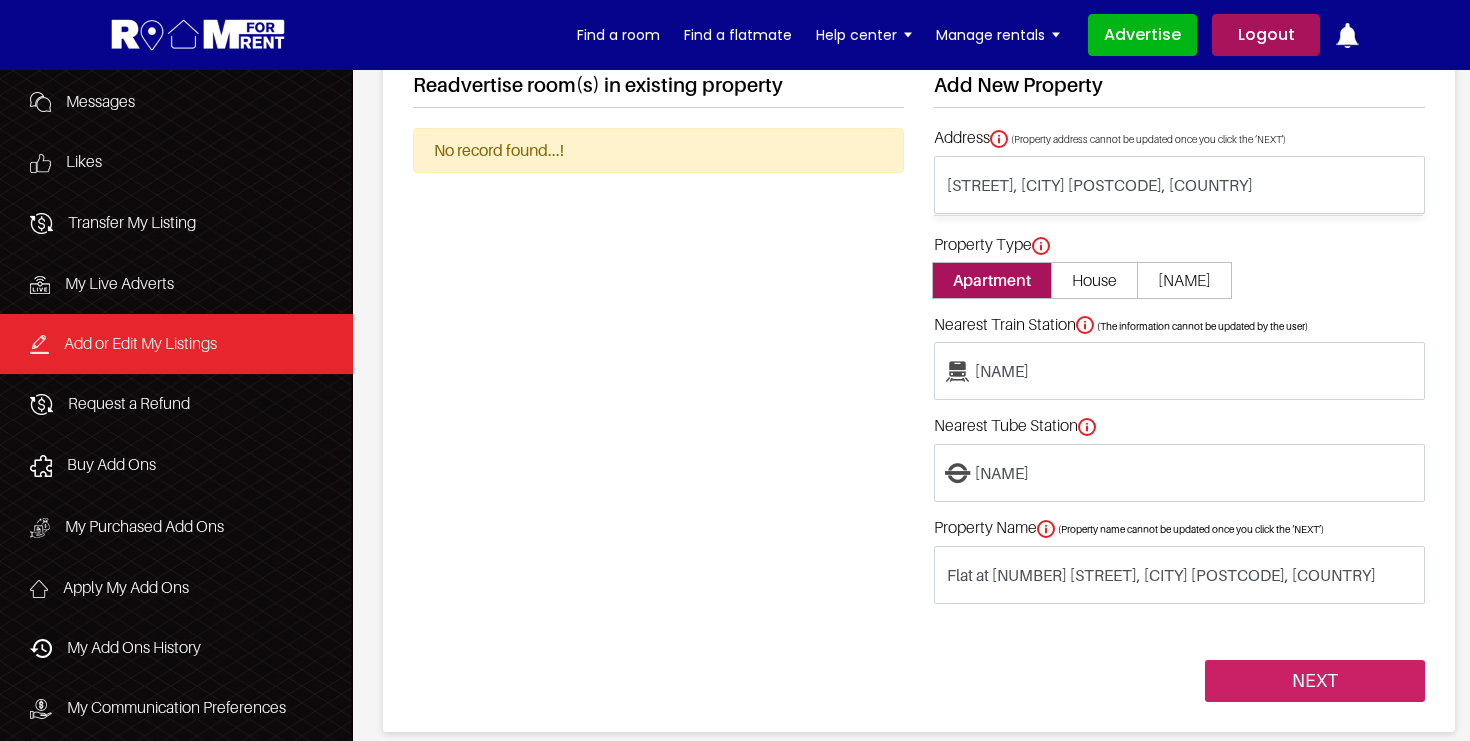 click on "NEXT" at bounding box center [1315, 681] 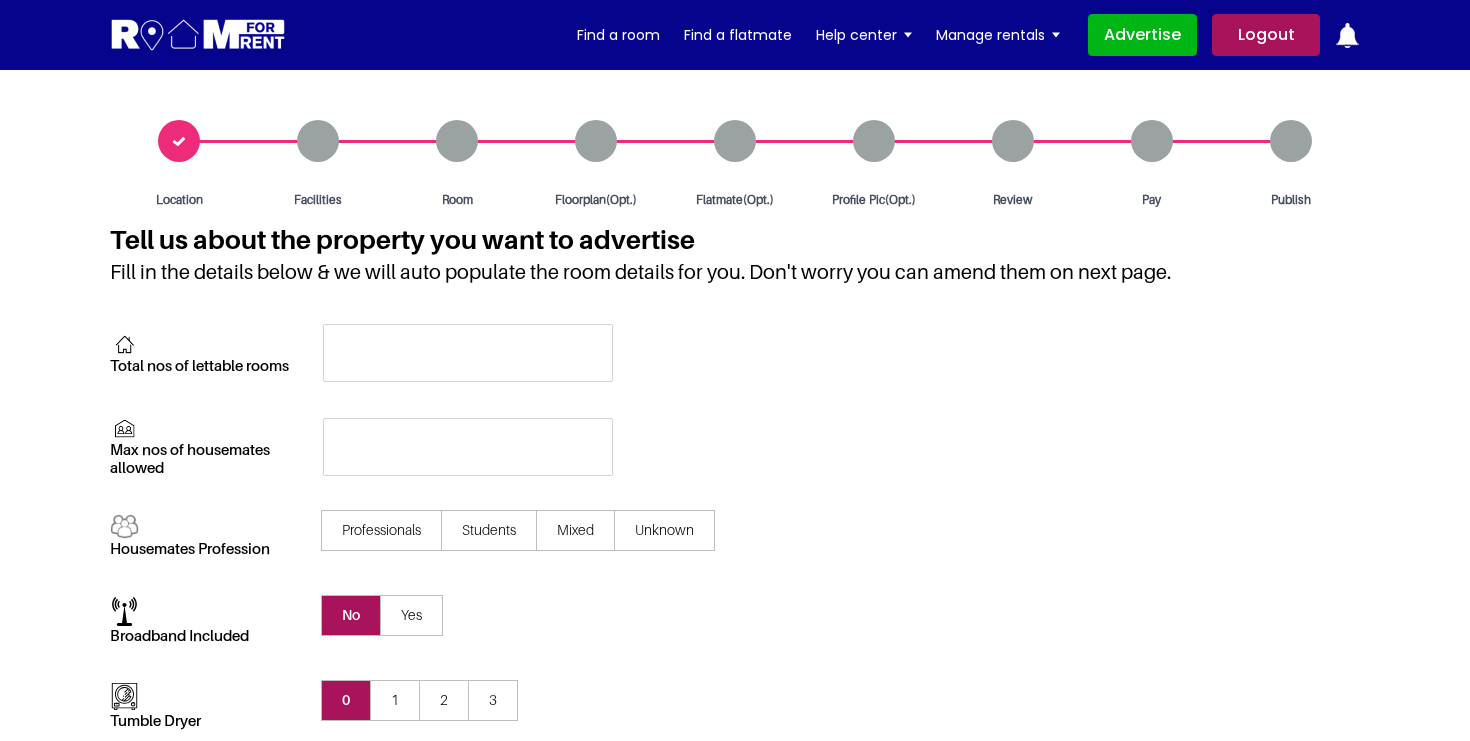 scroll, scrollTop: 0, scrollLeft: 0, axis: both 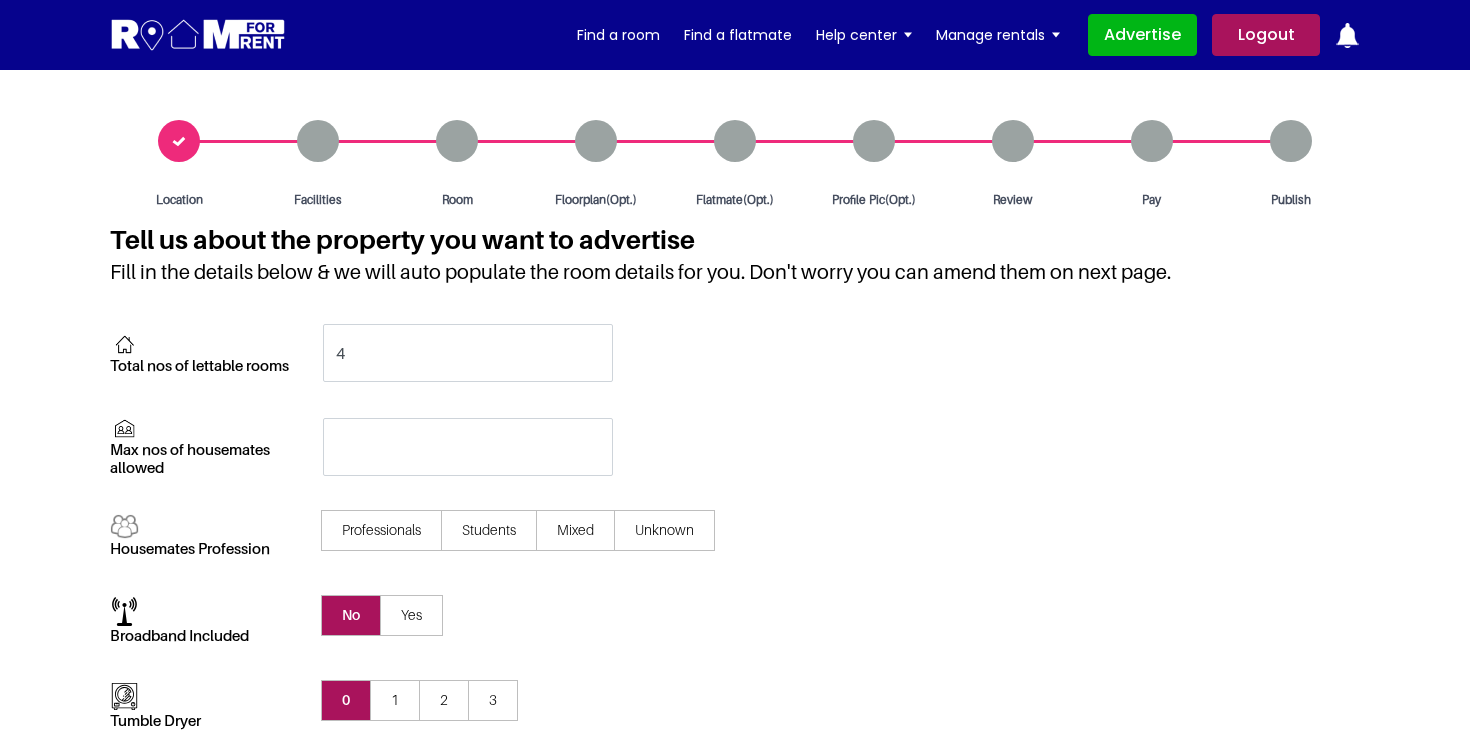 type on "4" 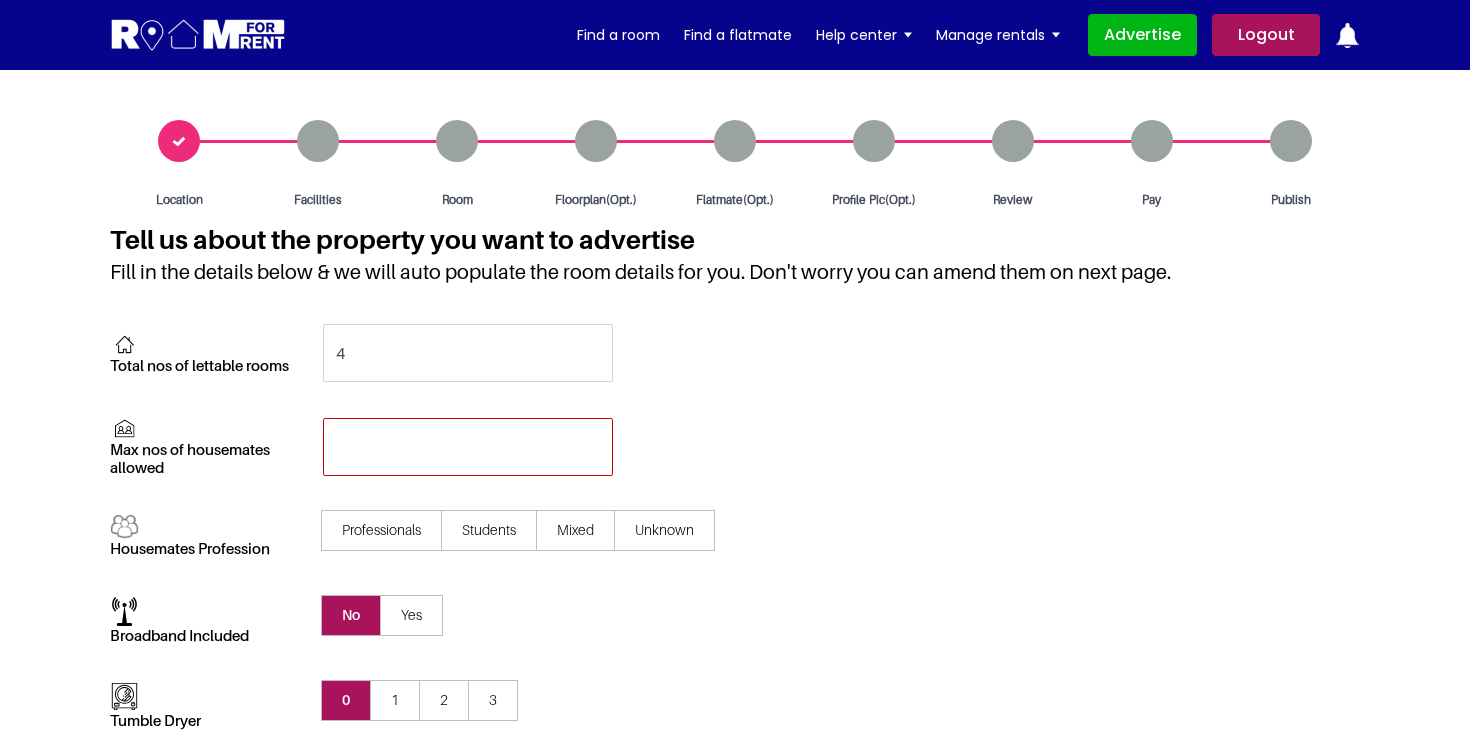click at bounding box center [468, 447] 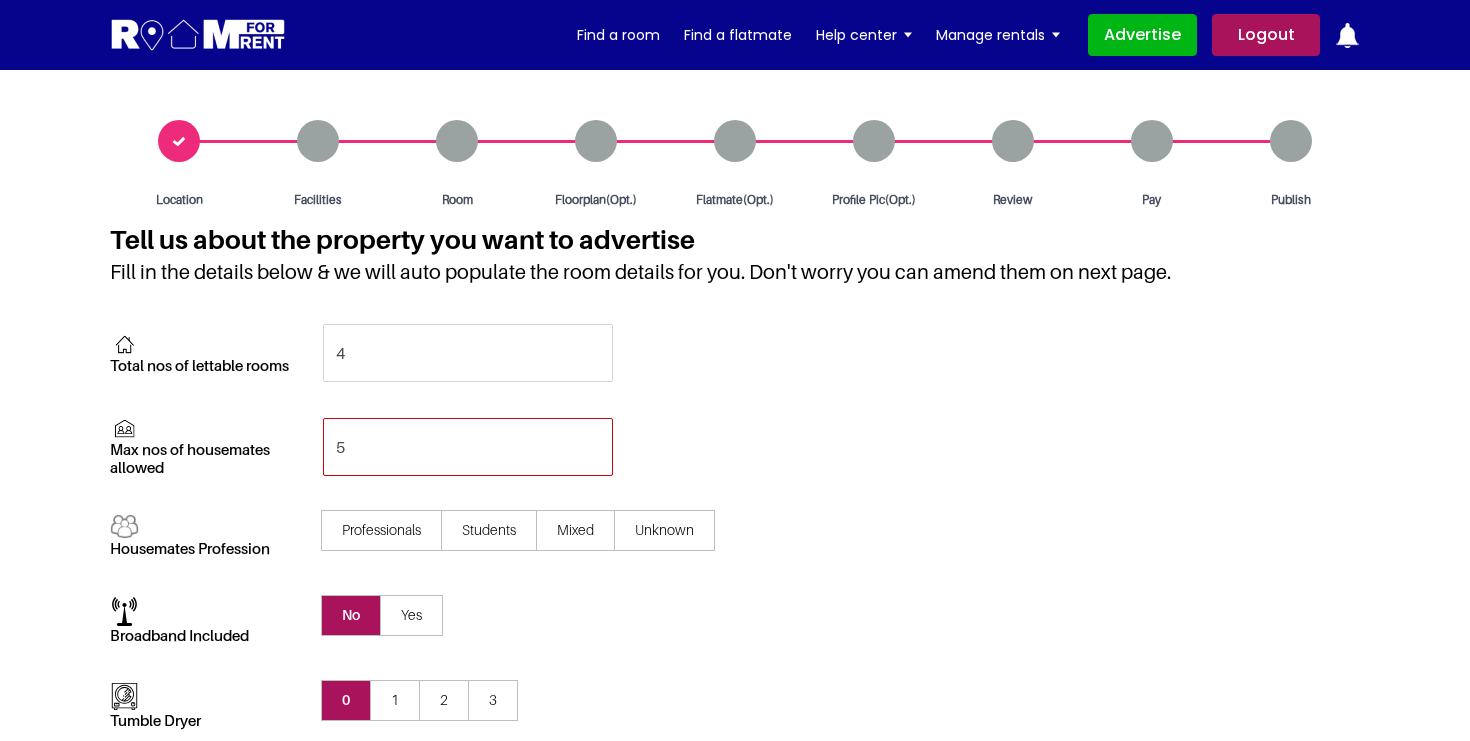 type on "5" 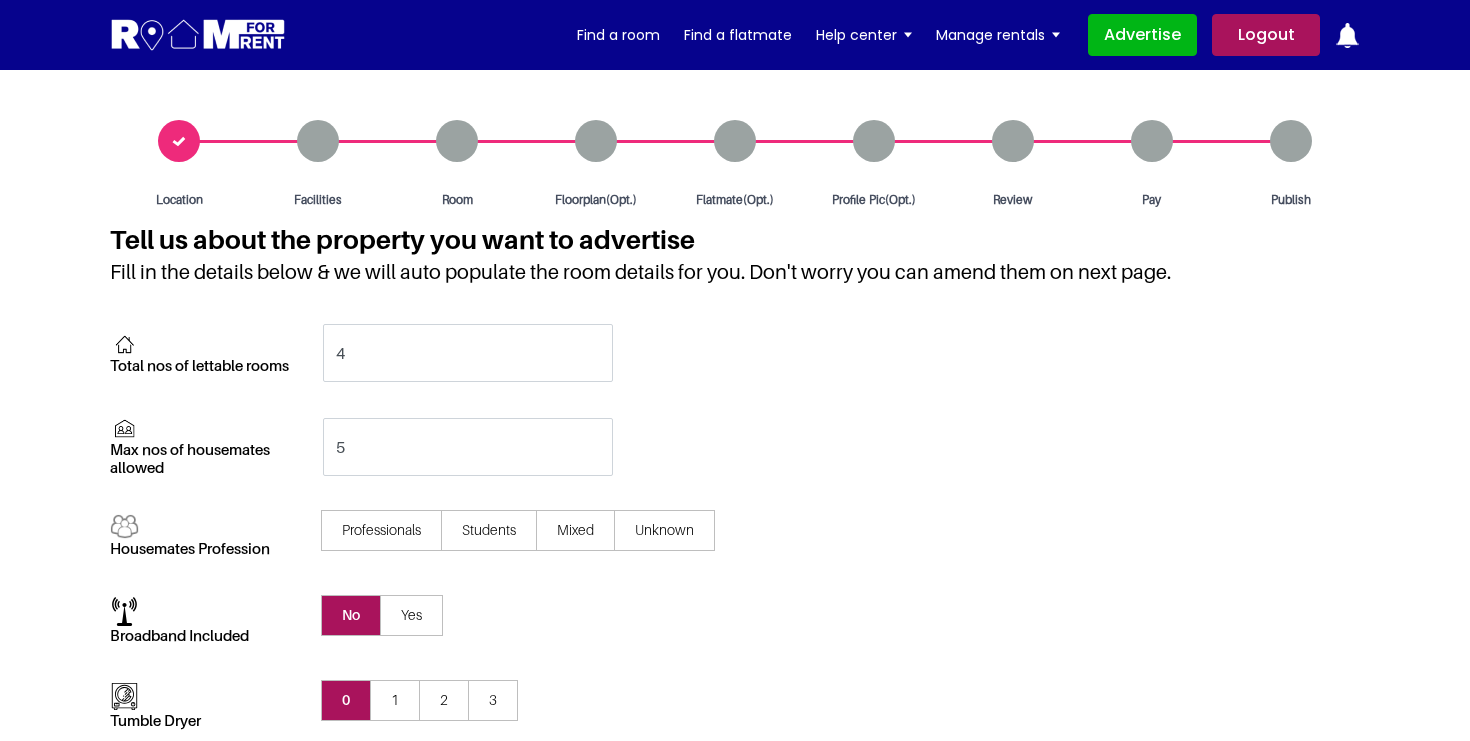 click on "Professionals" at bounding box center [381, 530] 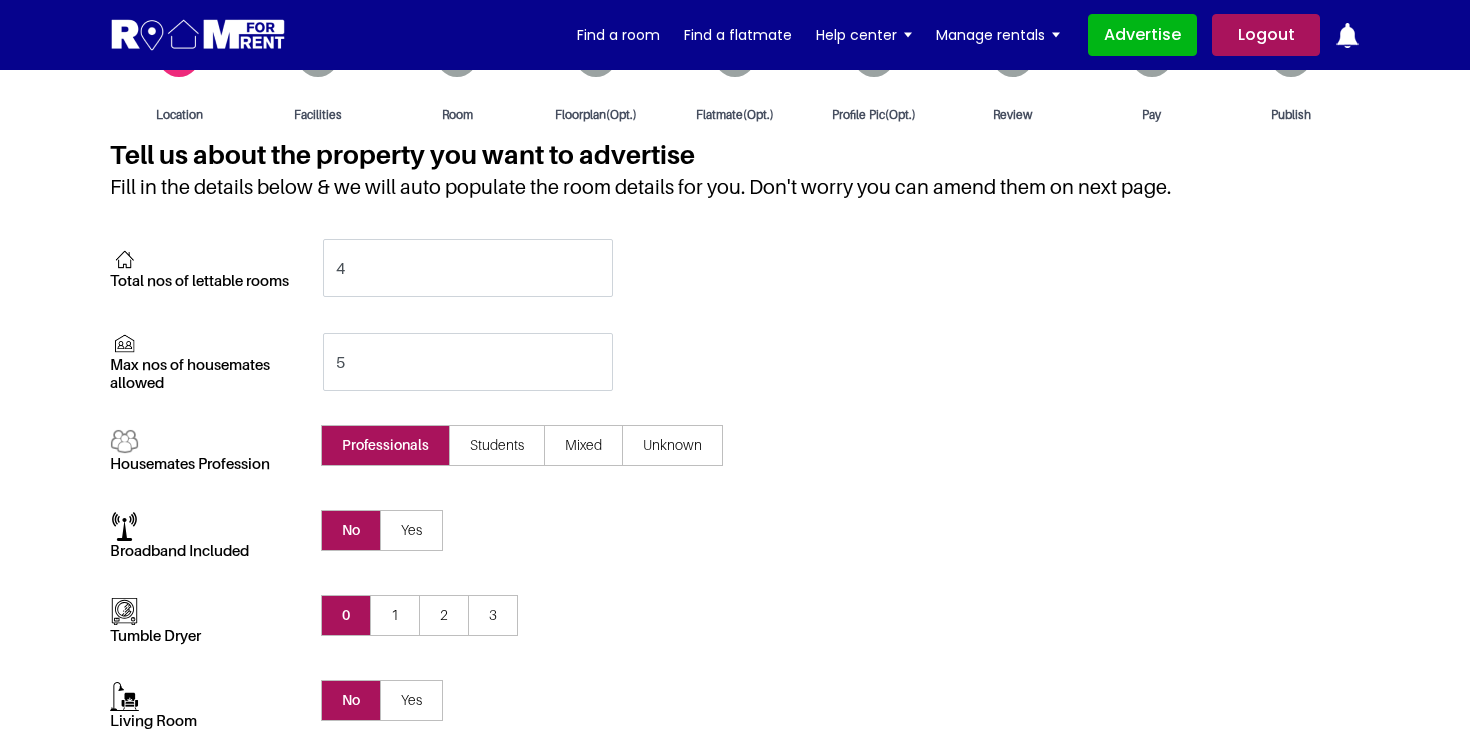 scroll, scrollTop: 89, scrollLeft: 0, axis: vertical 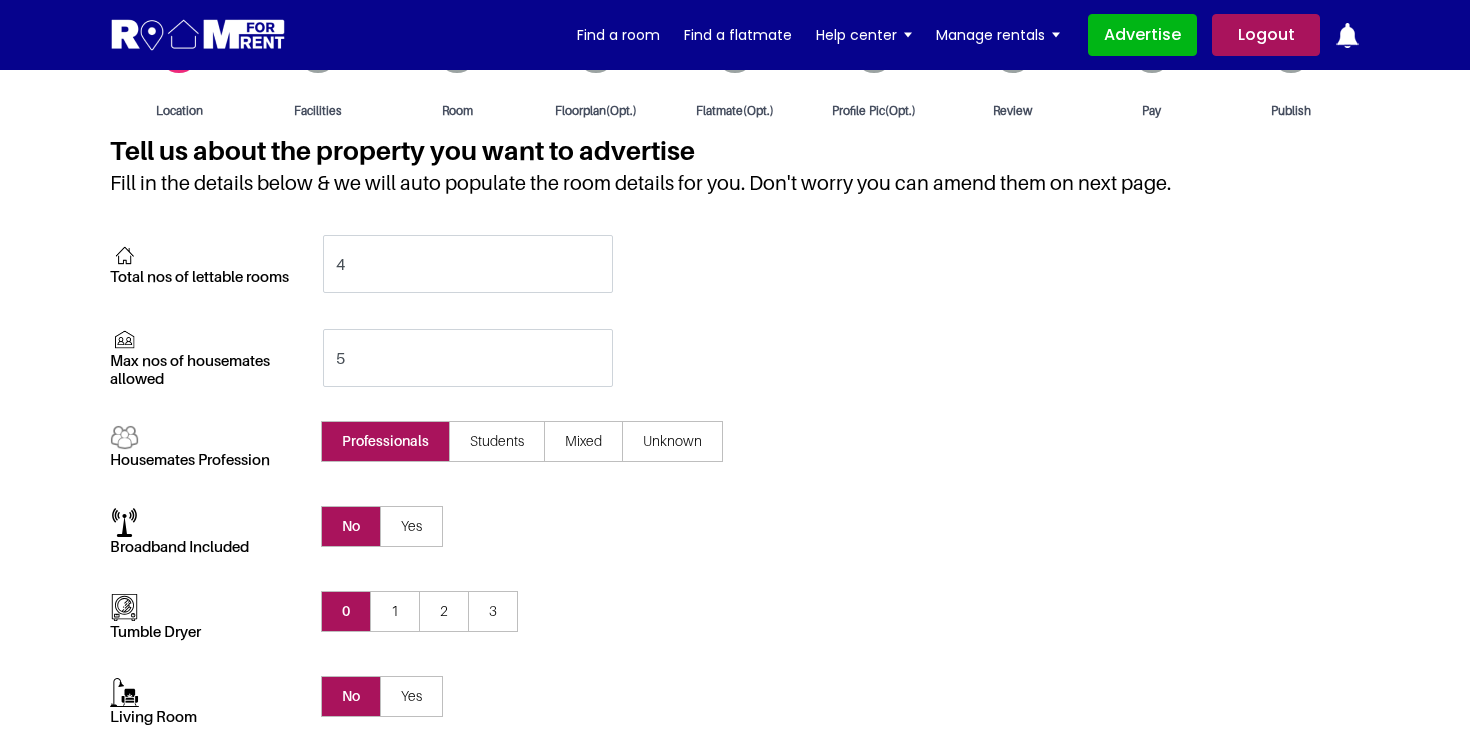 click on "Yes" at bounding box center [411, 526] 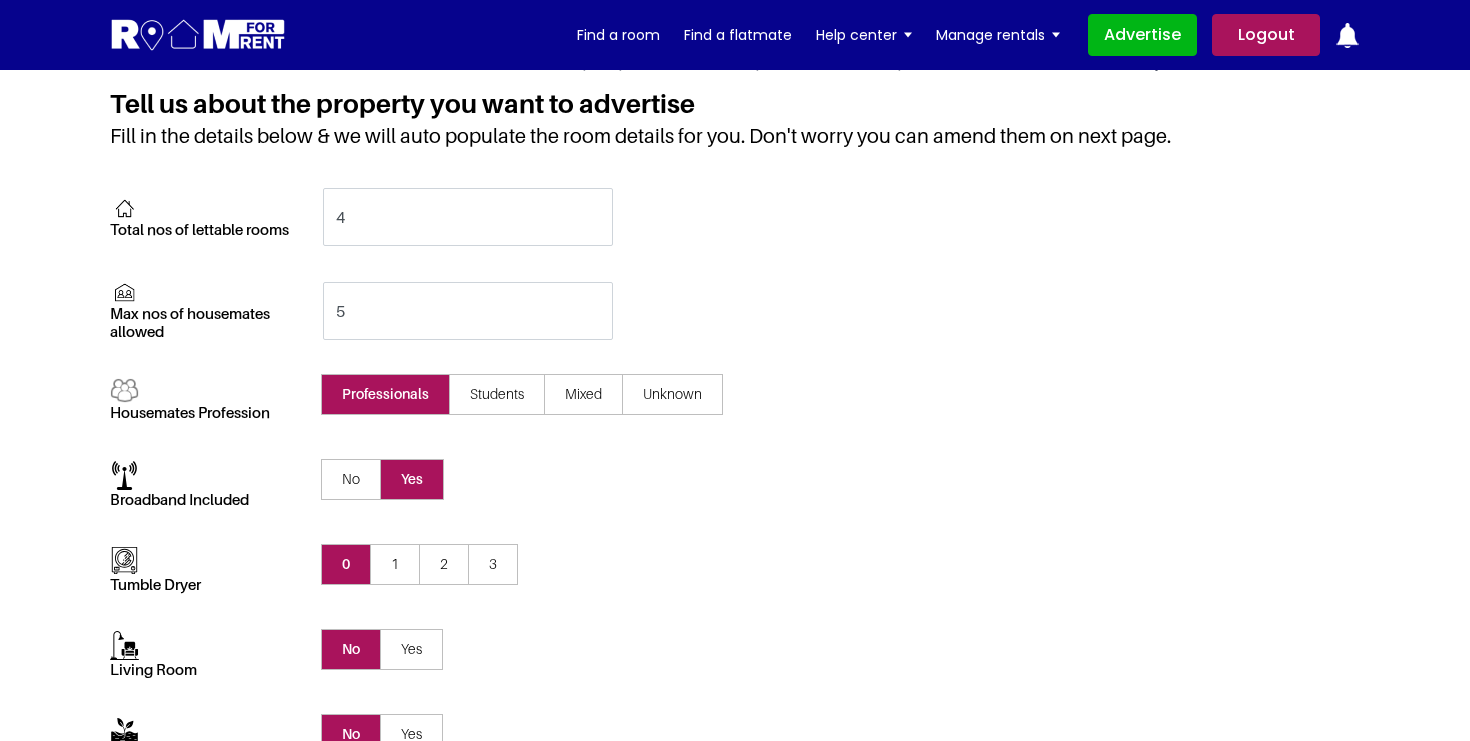 scroll, scrollTop: 138, scrollLeft: 0, axis: vertical 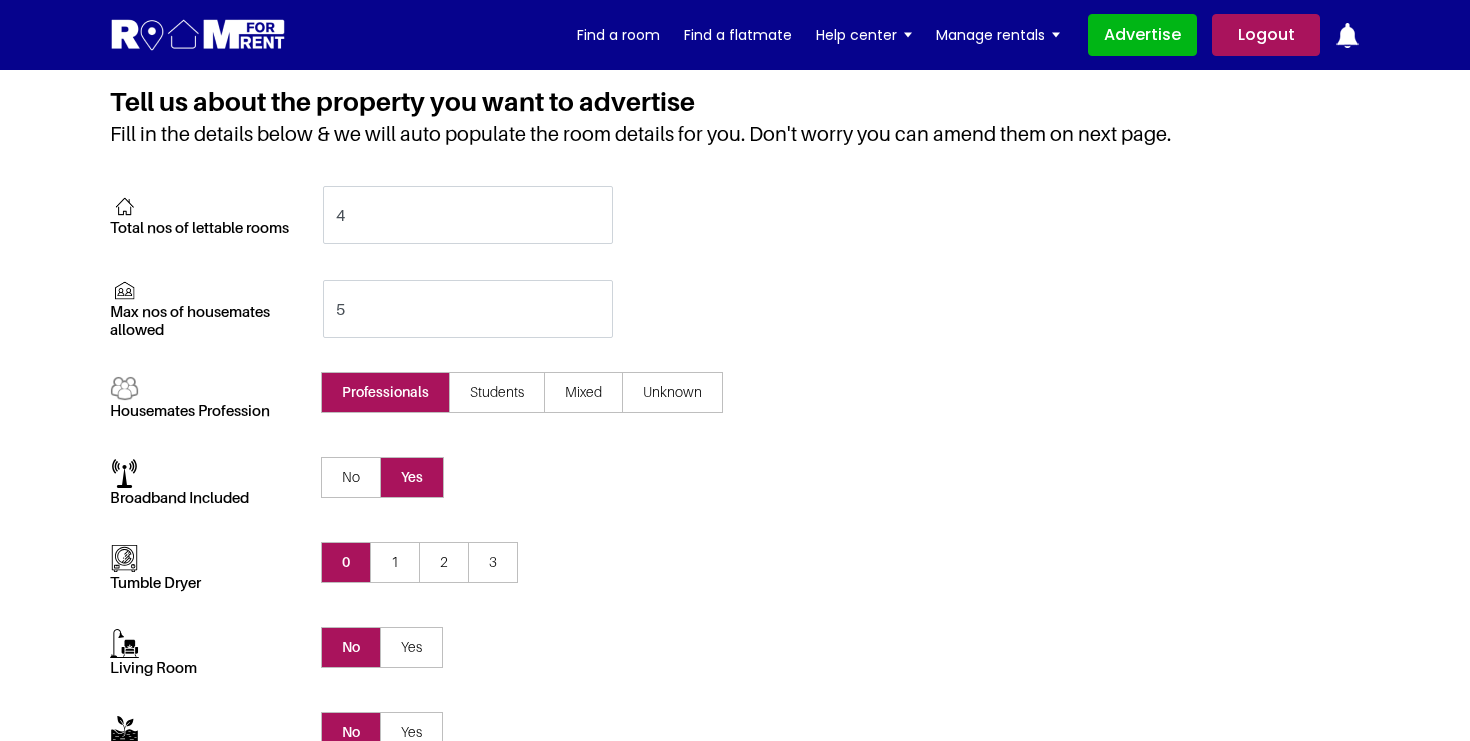 click on "1" at bounding box center (395, 562) 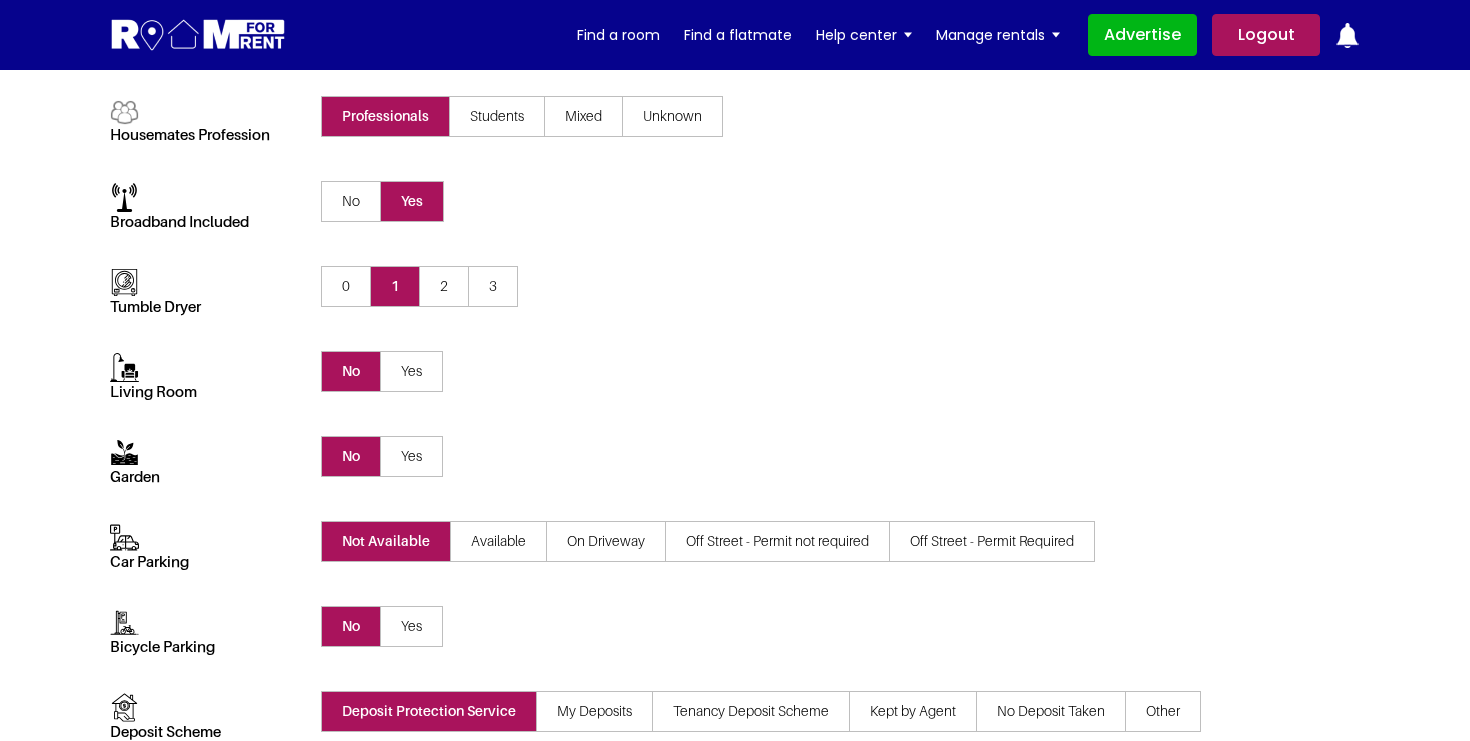 scroll, scrollTop: 420, scrollLeft: 0, axis: vertical 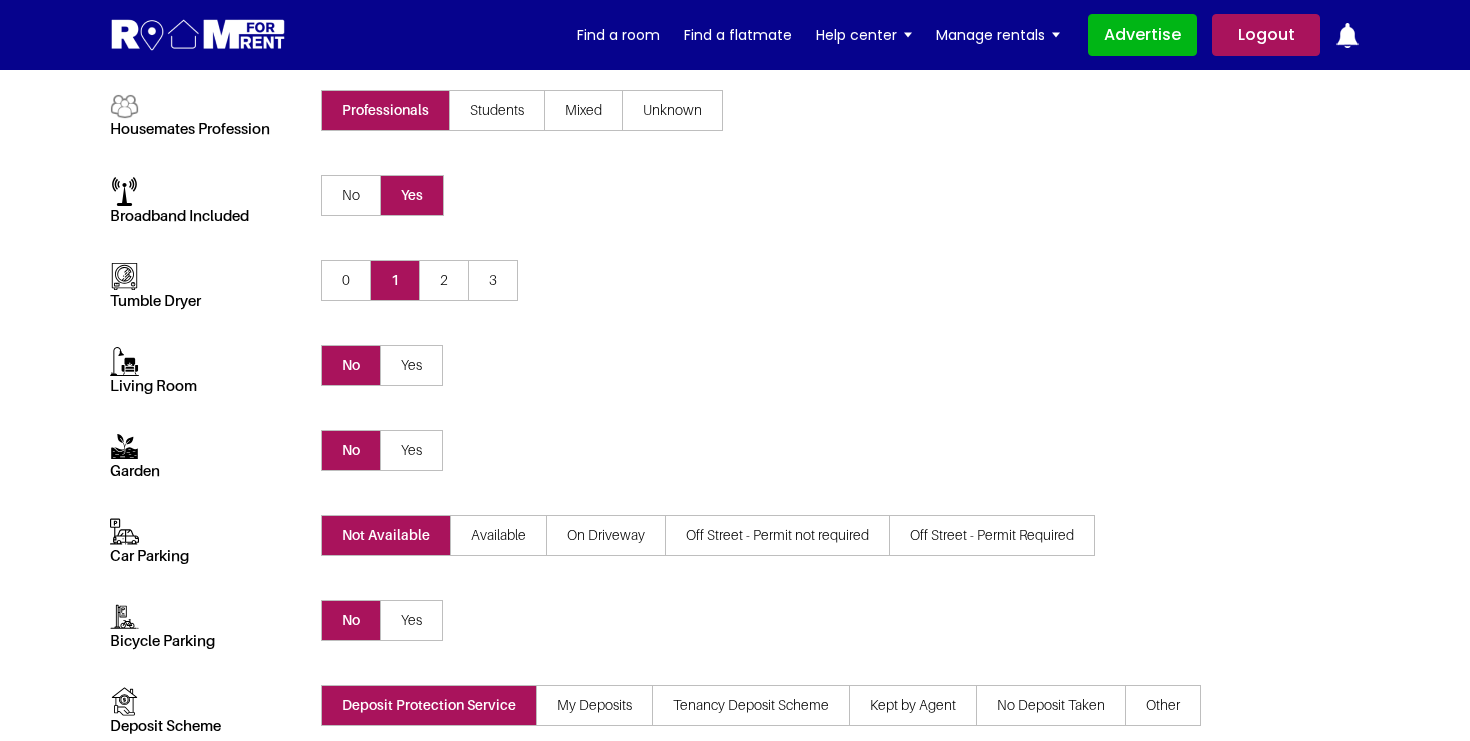 click on "Off Street - Permit Required" at bounding box center [992, 535] 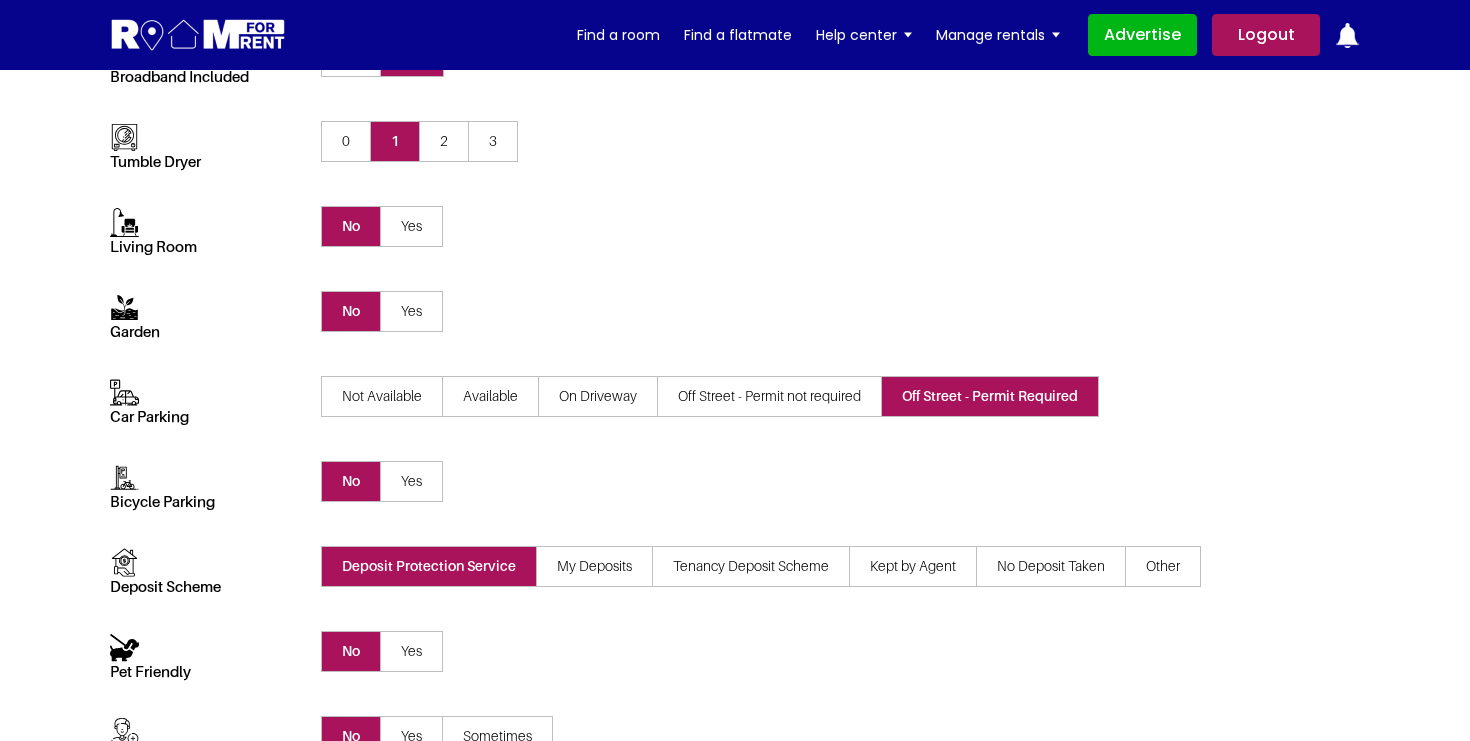 scroll, scrollTop: 562, scrollLeft: 0, axis: vertical 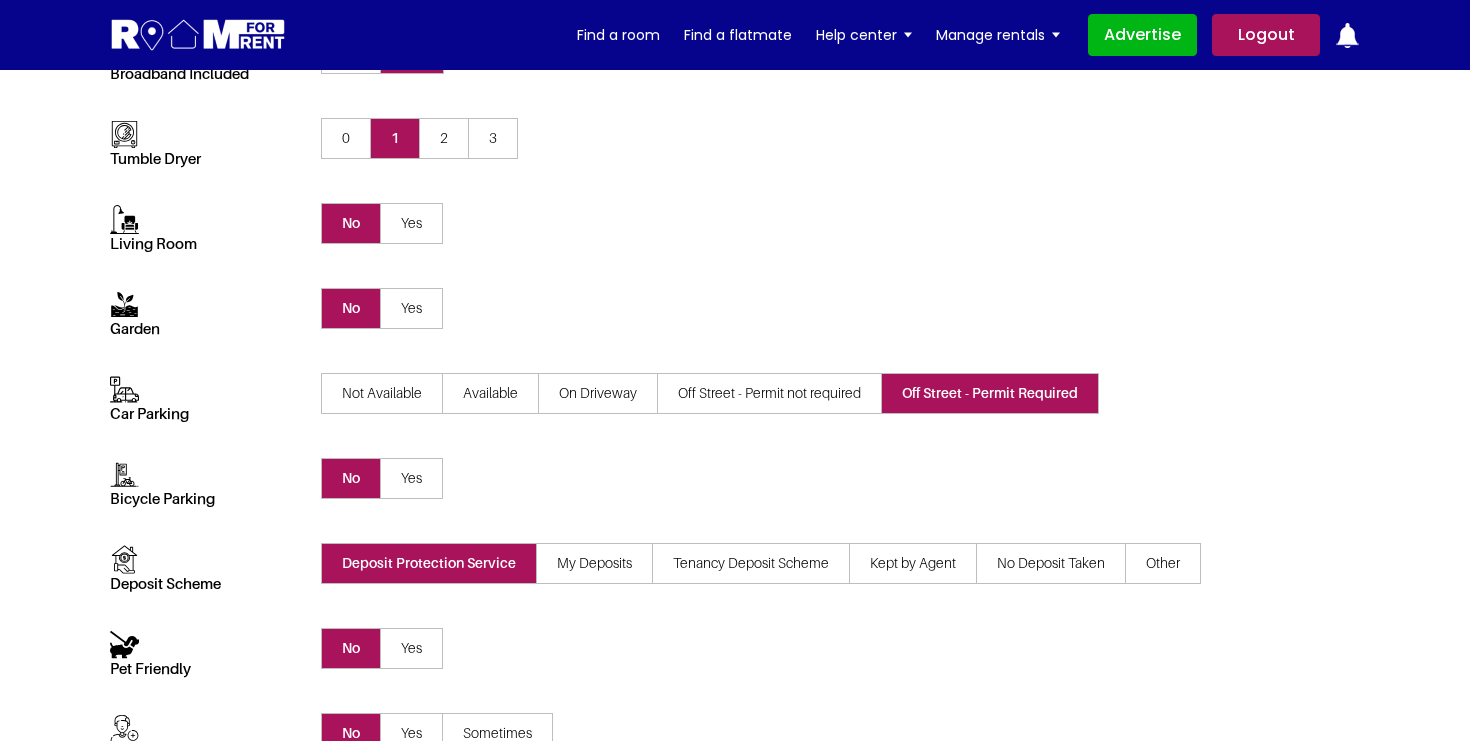 click on "Tenancy Deposit Scheme" at bounding box center (751, 563) 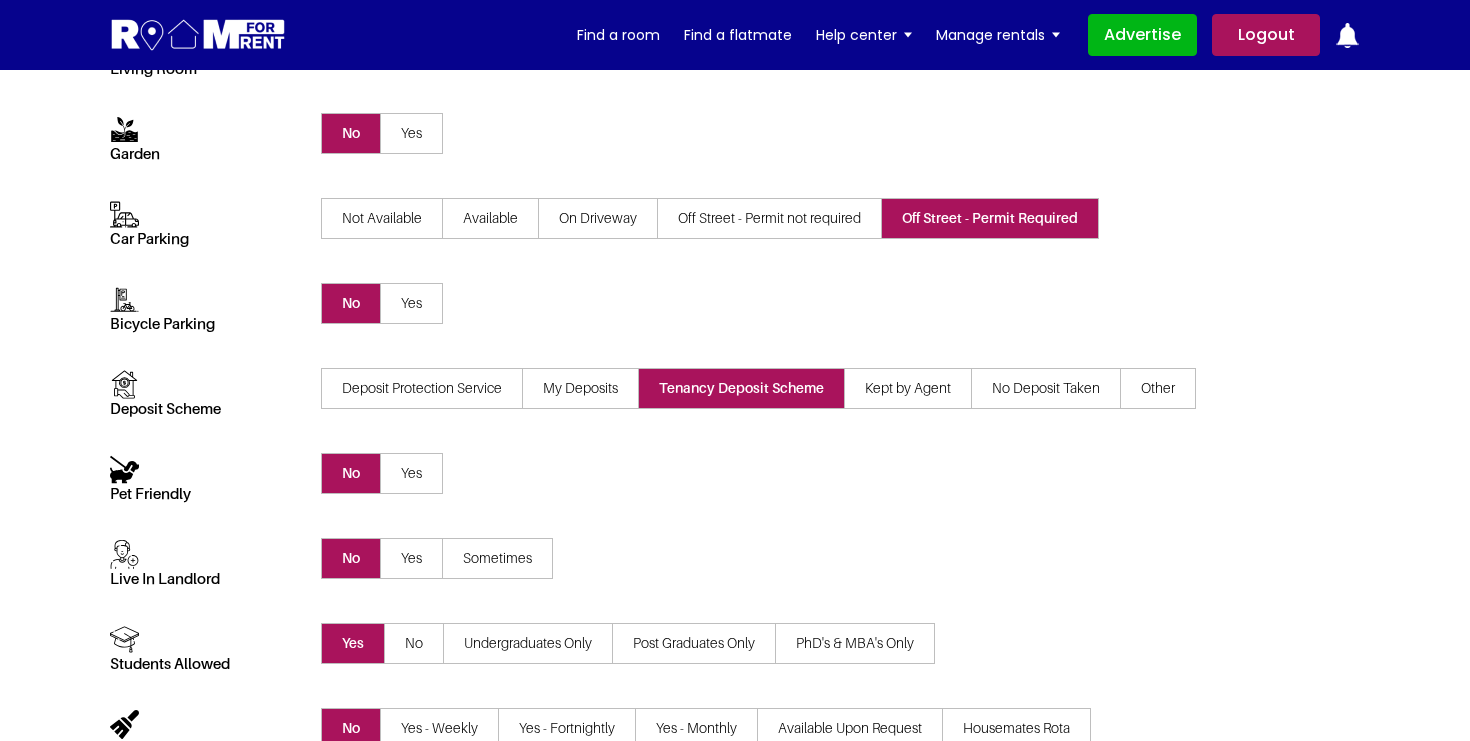 scroll, scrollTop: 741, scrollLeft: 0, axis: vertical 